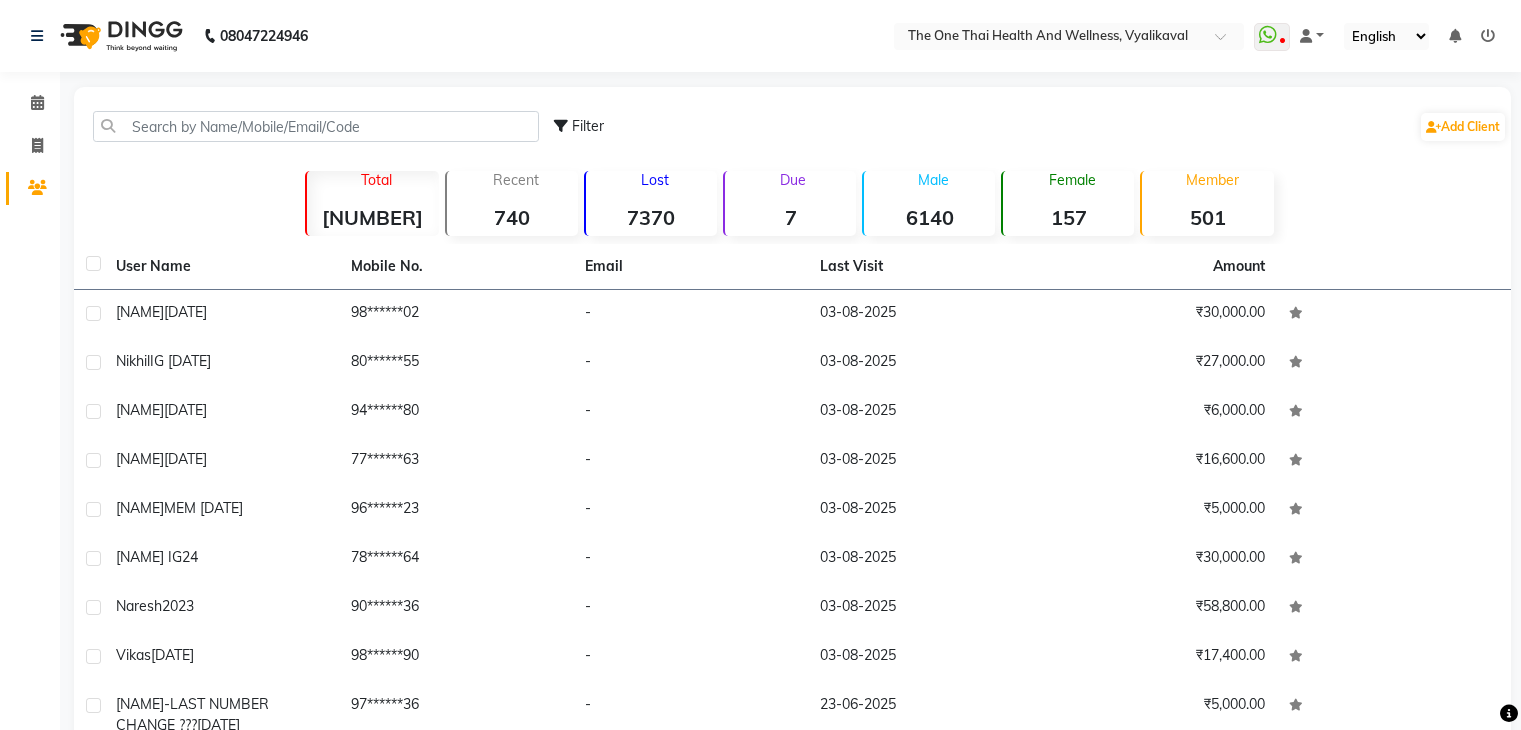 scroll, scrollTop: 0, scrollLeft: 0, axis: both 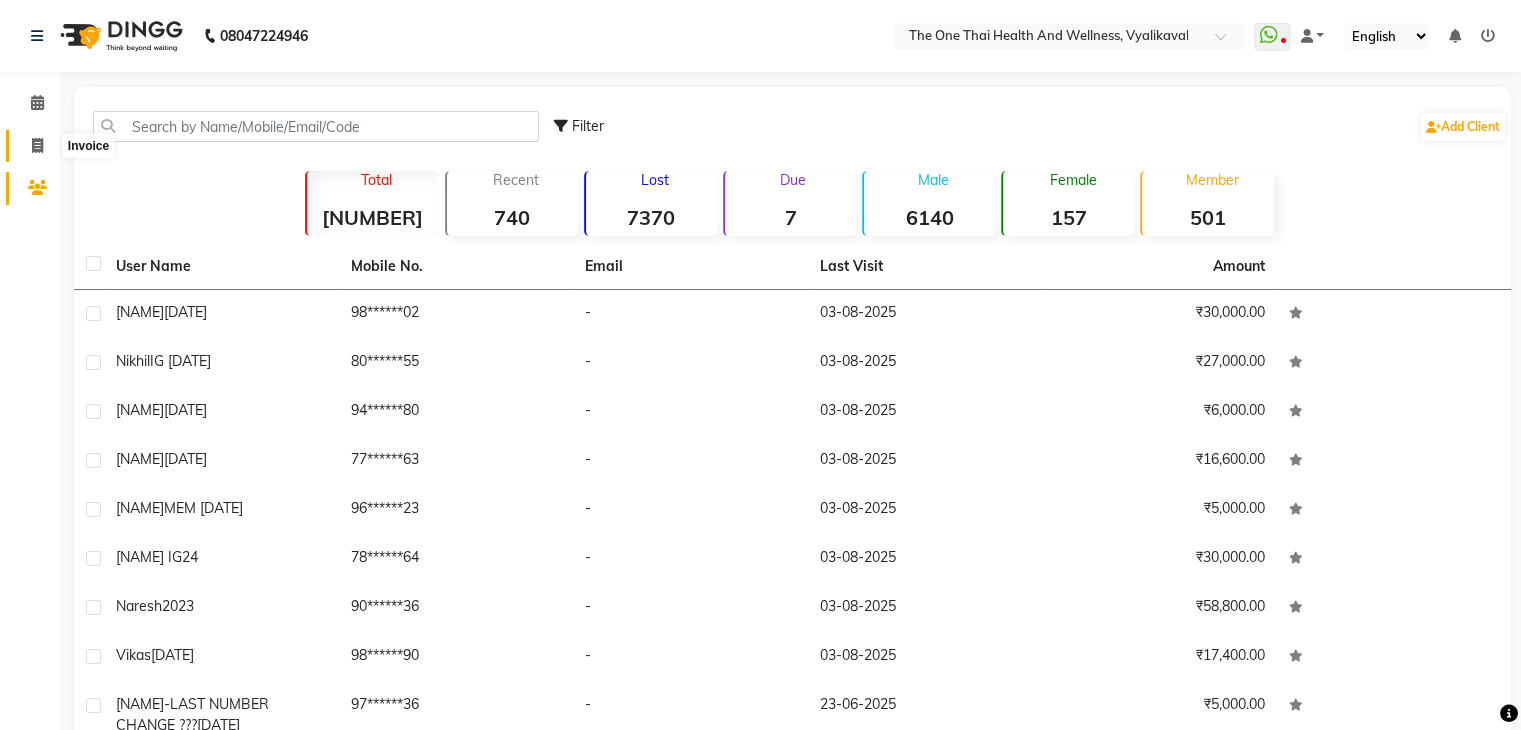 click 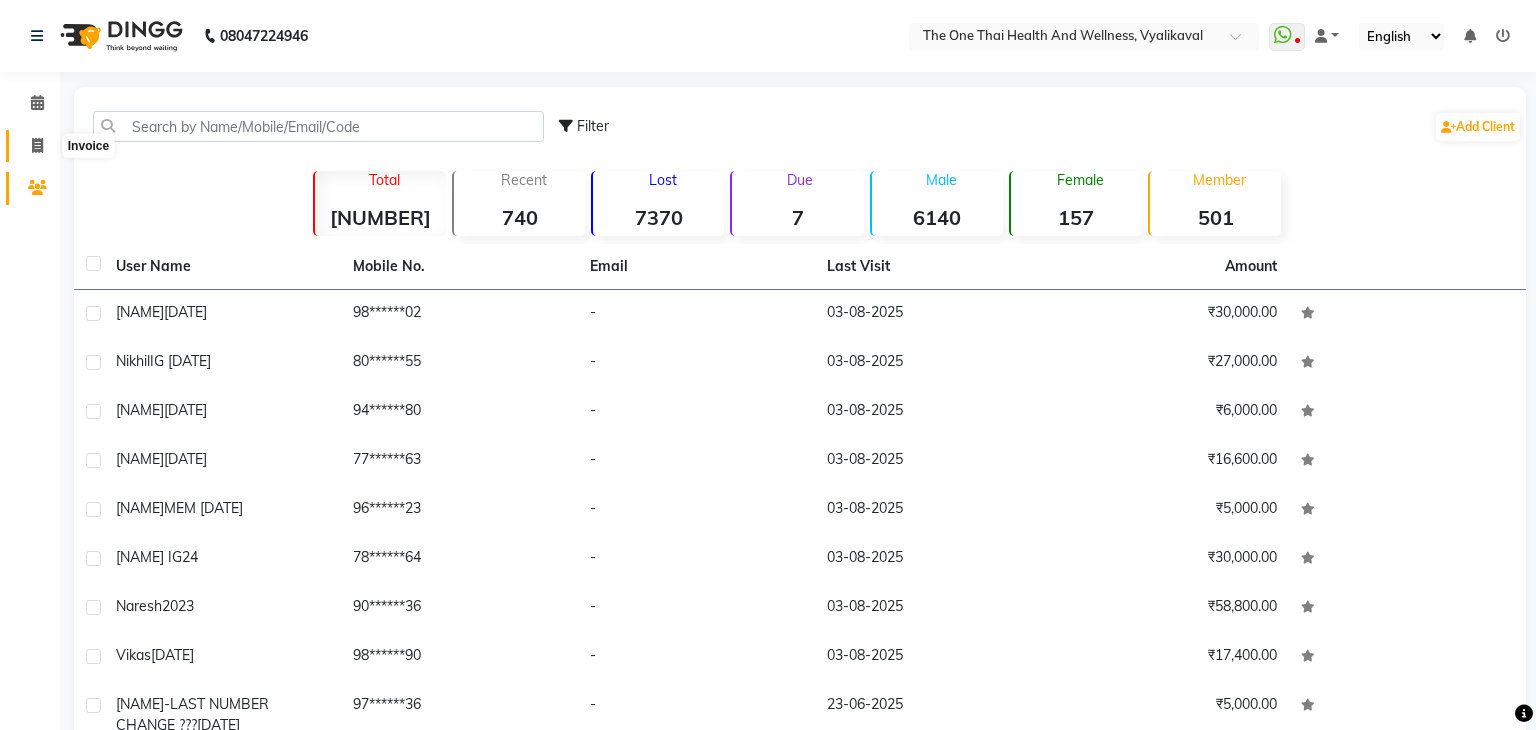 select on "5972" 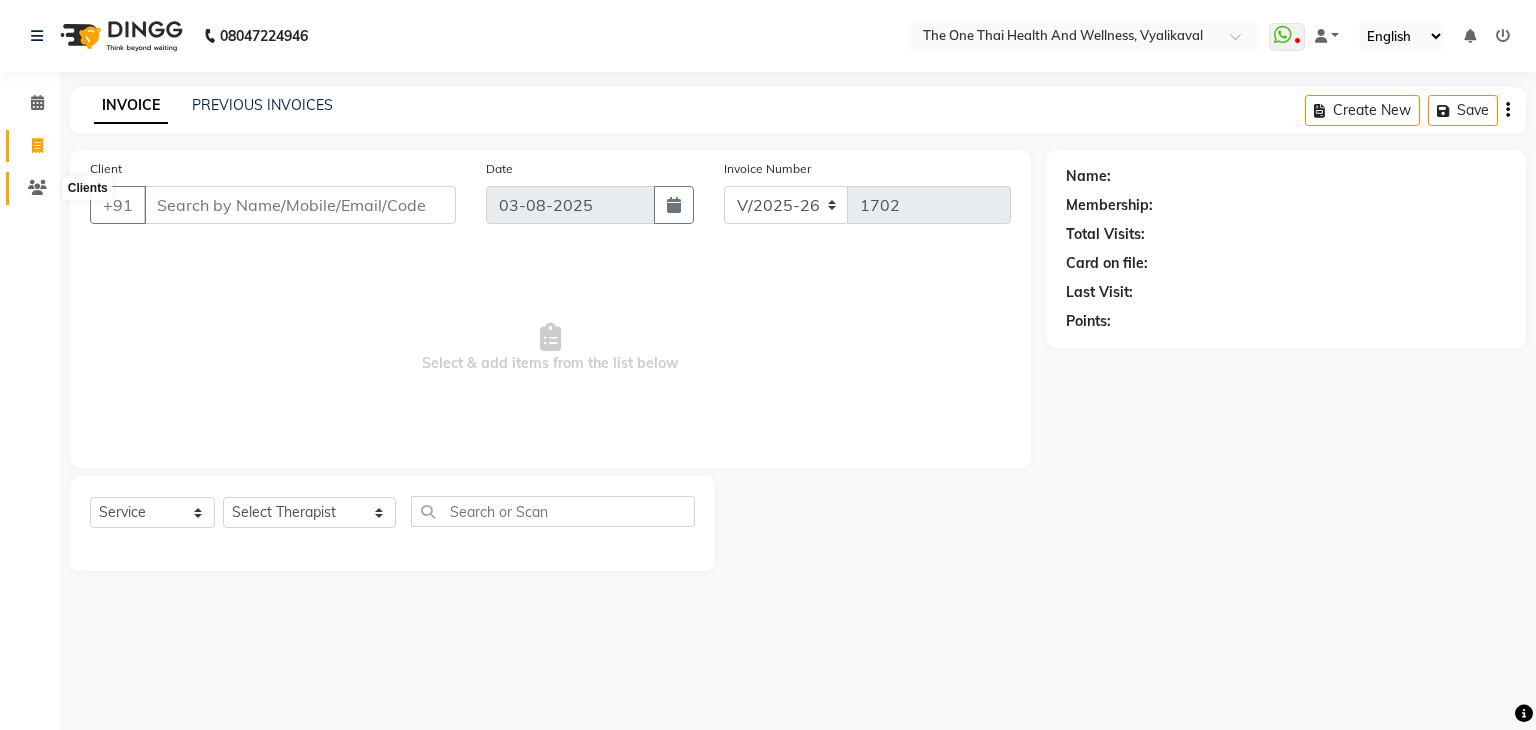 click 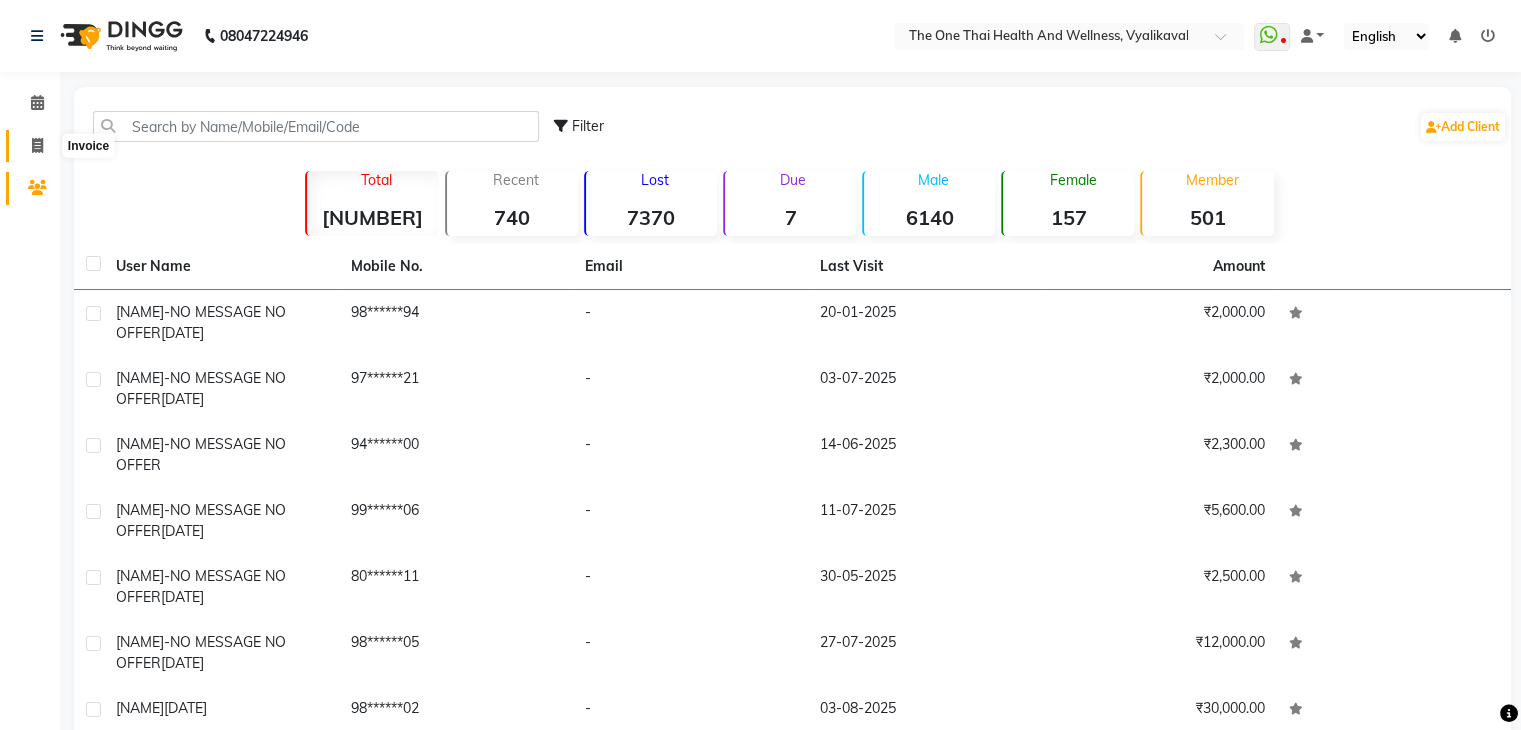 click 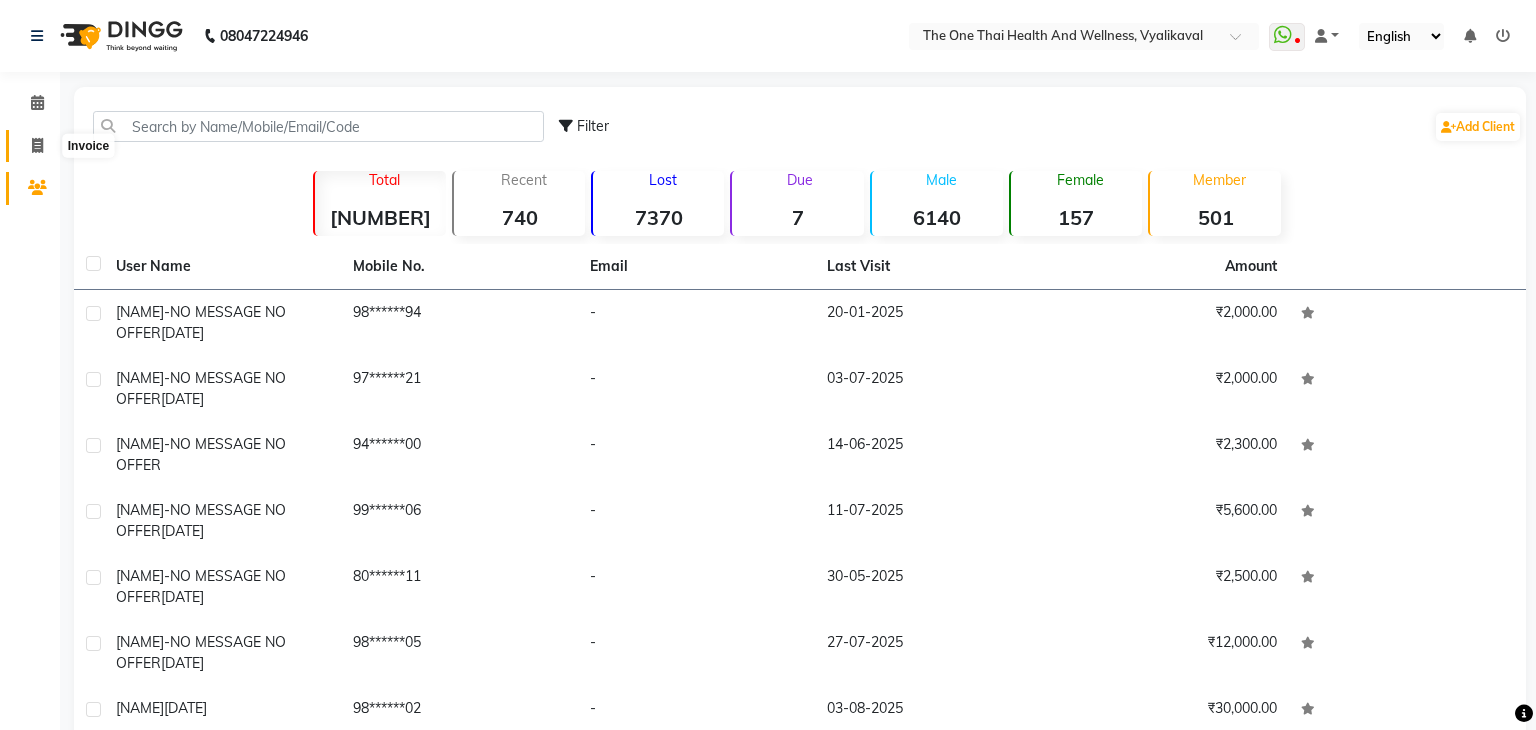 select on "5972" 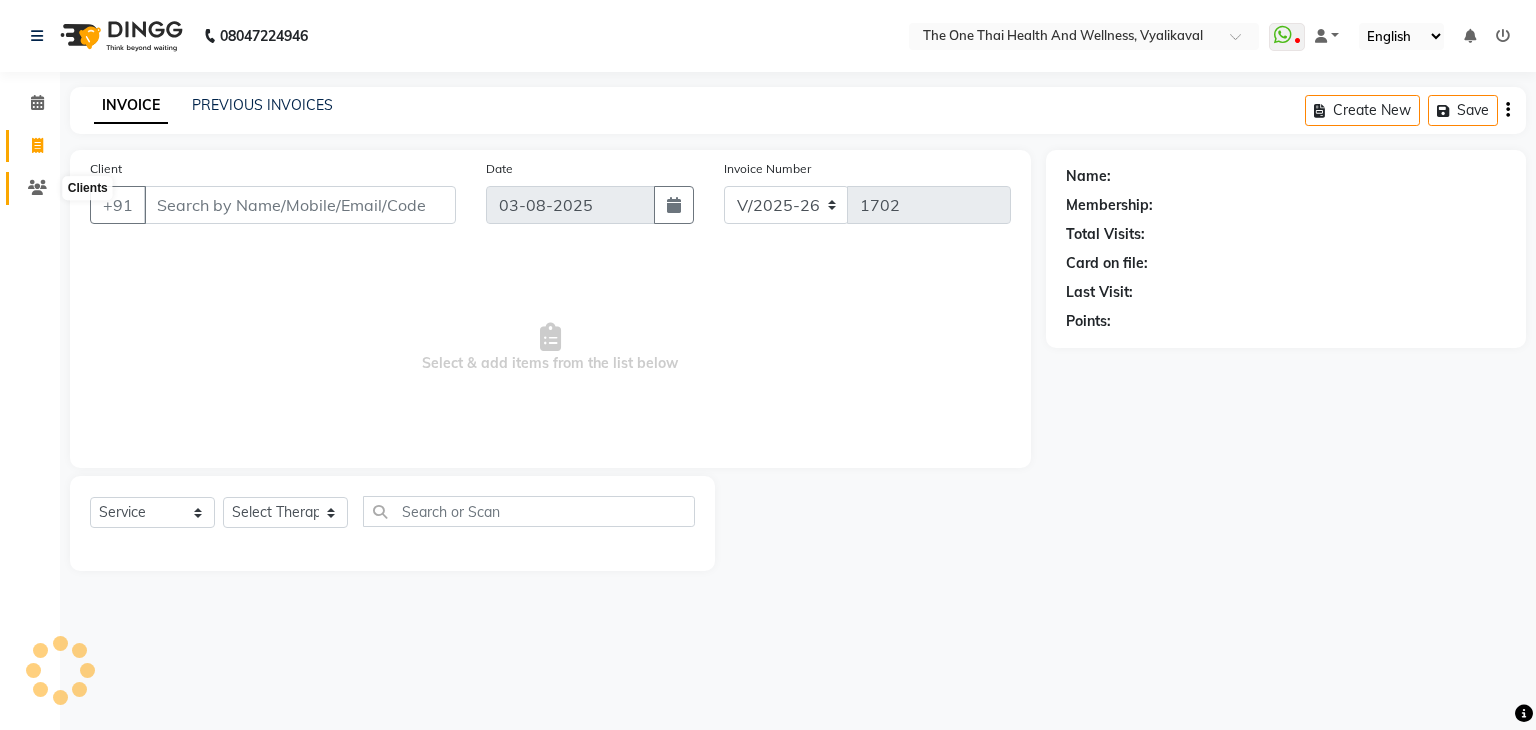 click 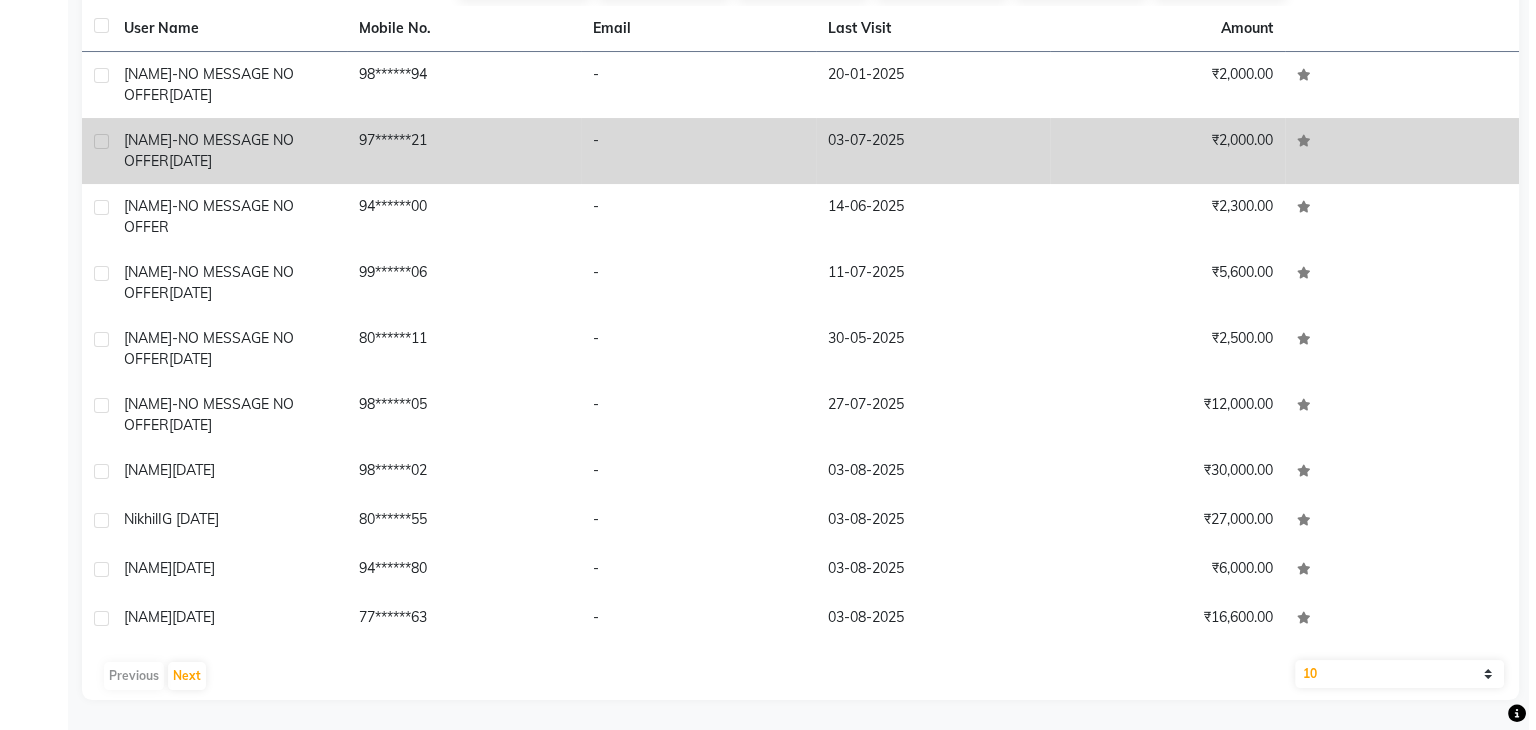 scroll, scrollTop: 0, scrollLeft: 0, axis: both 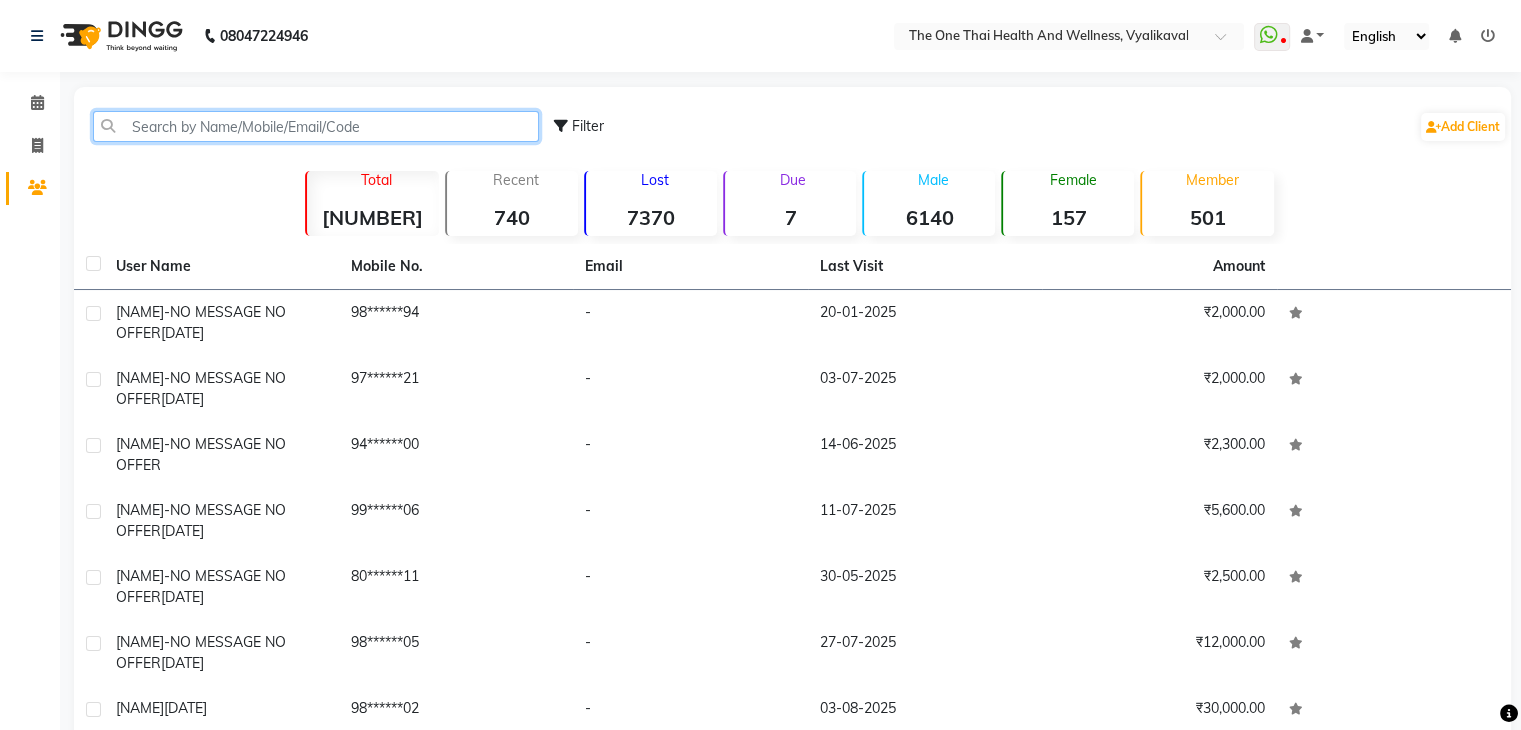 click 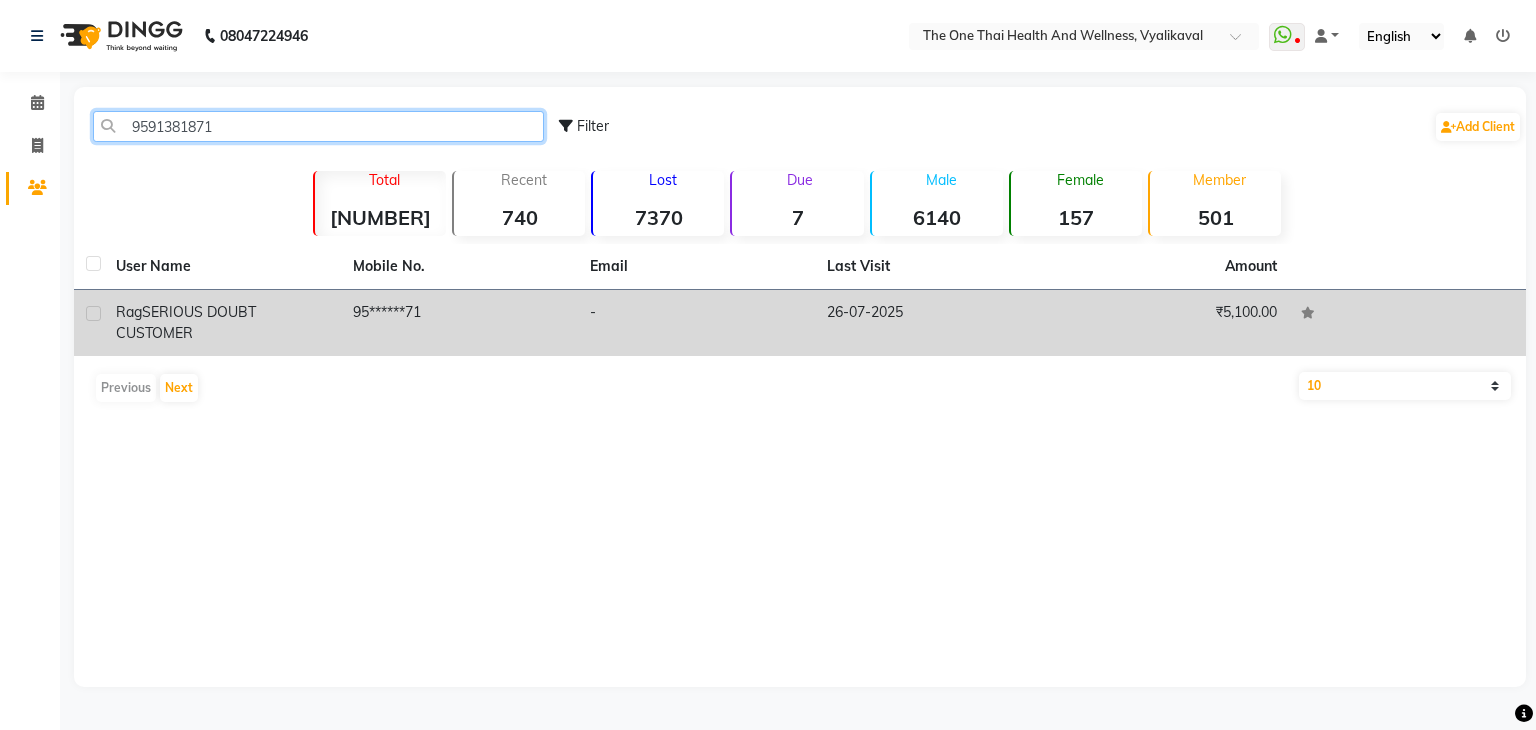 type on "9591381871" 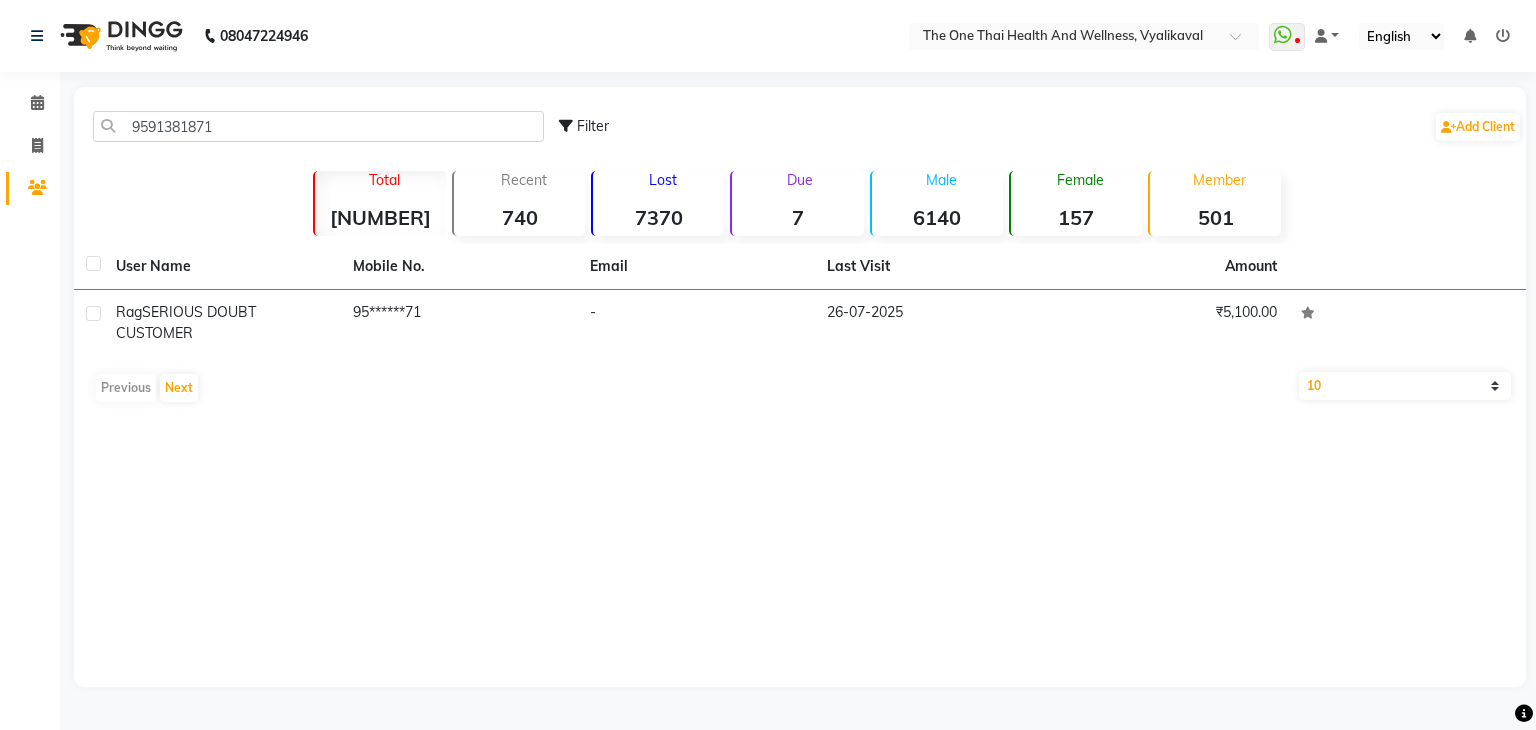 click 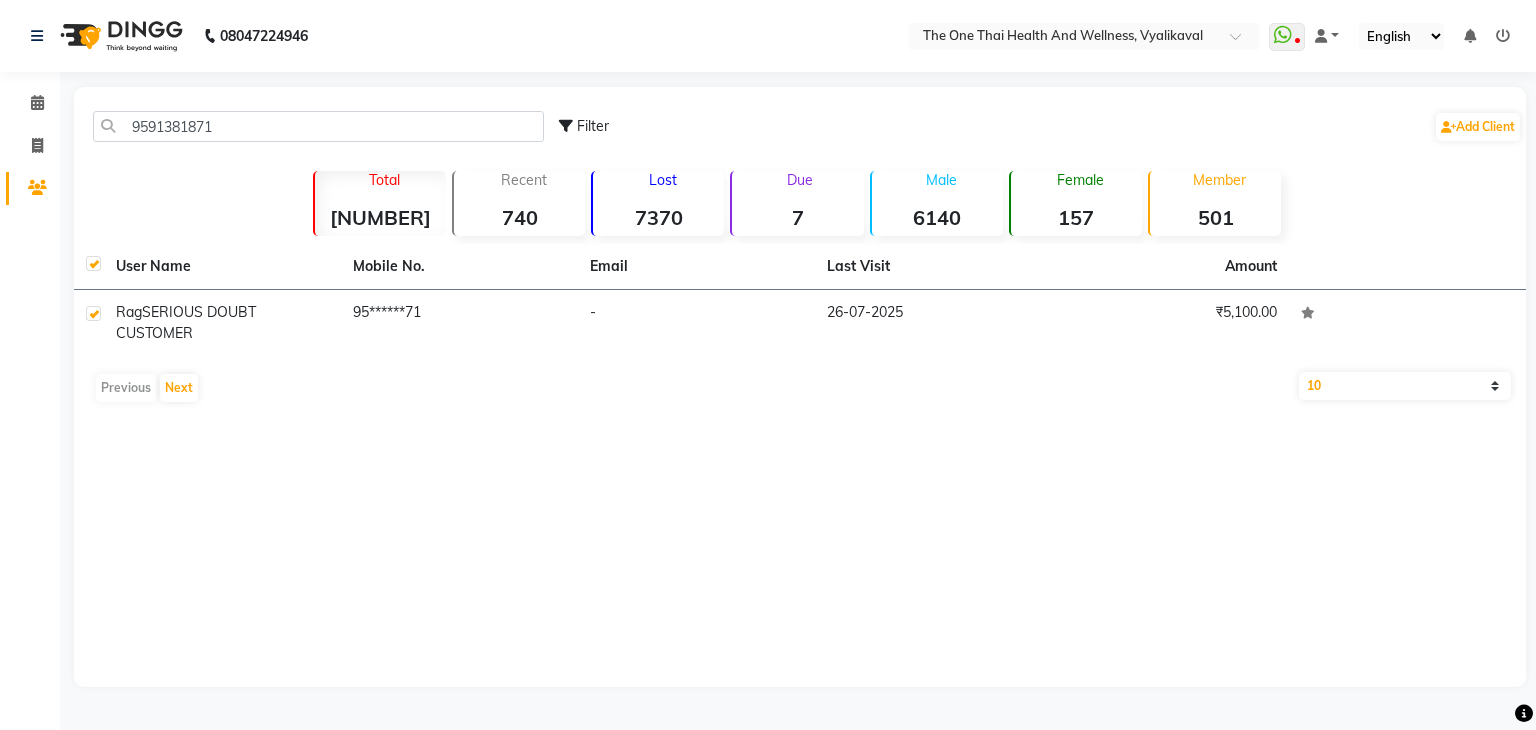 checkbox on "true" 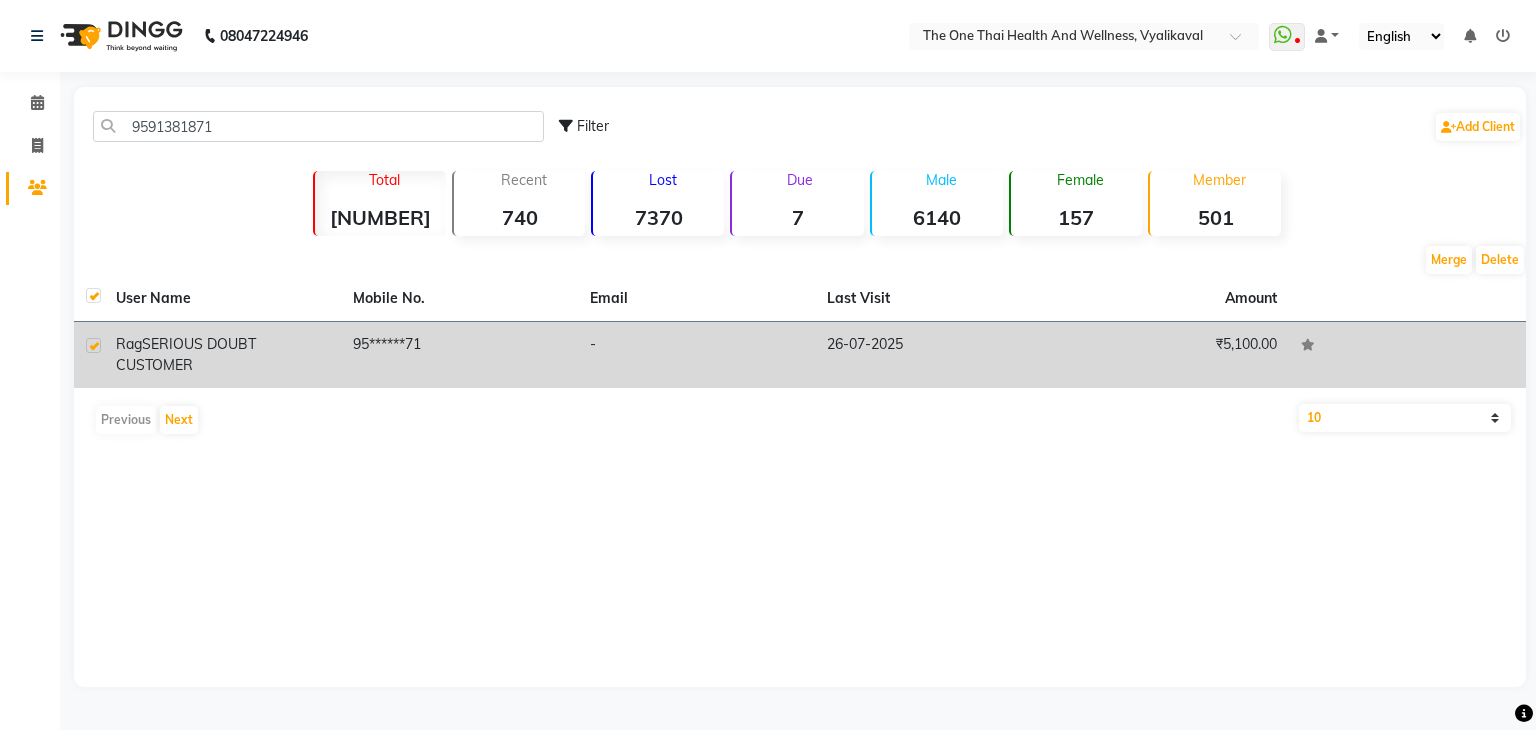 click on "SERIOUS DOUBT CUSTOMER" 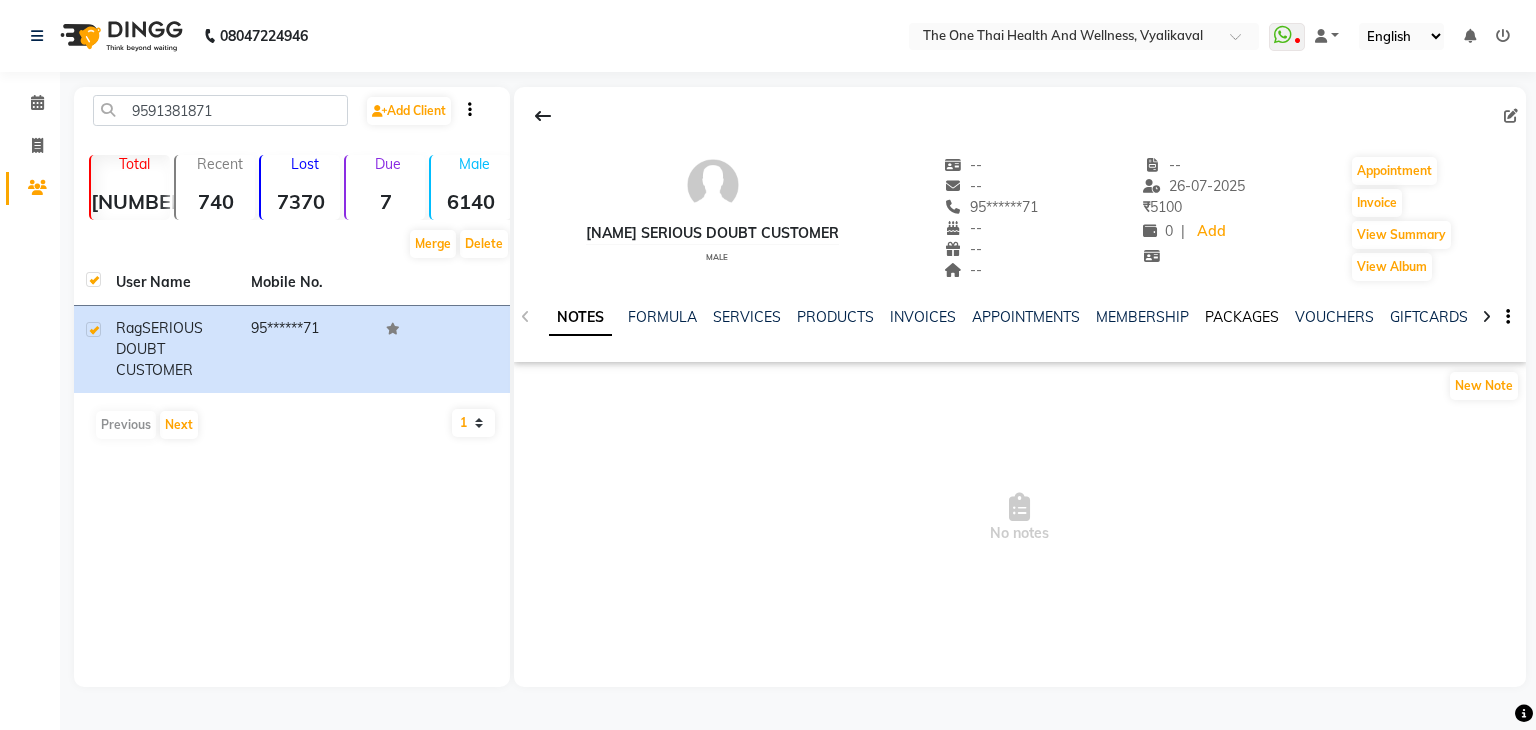 click on "PACKAGES" 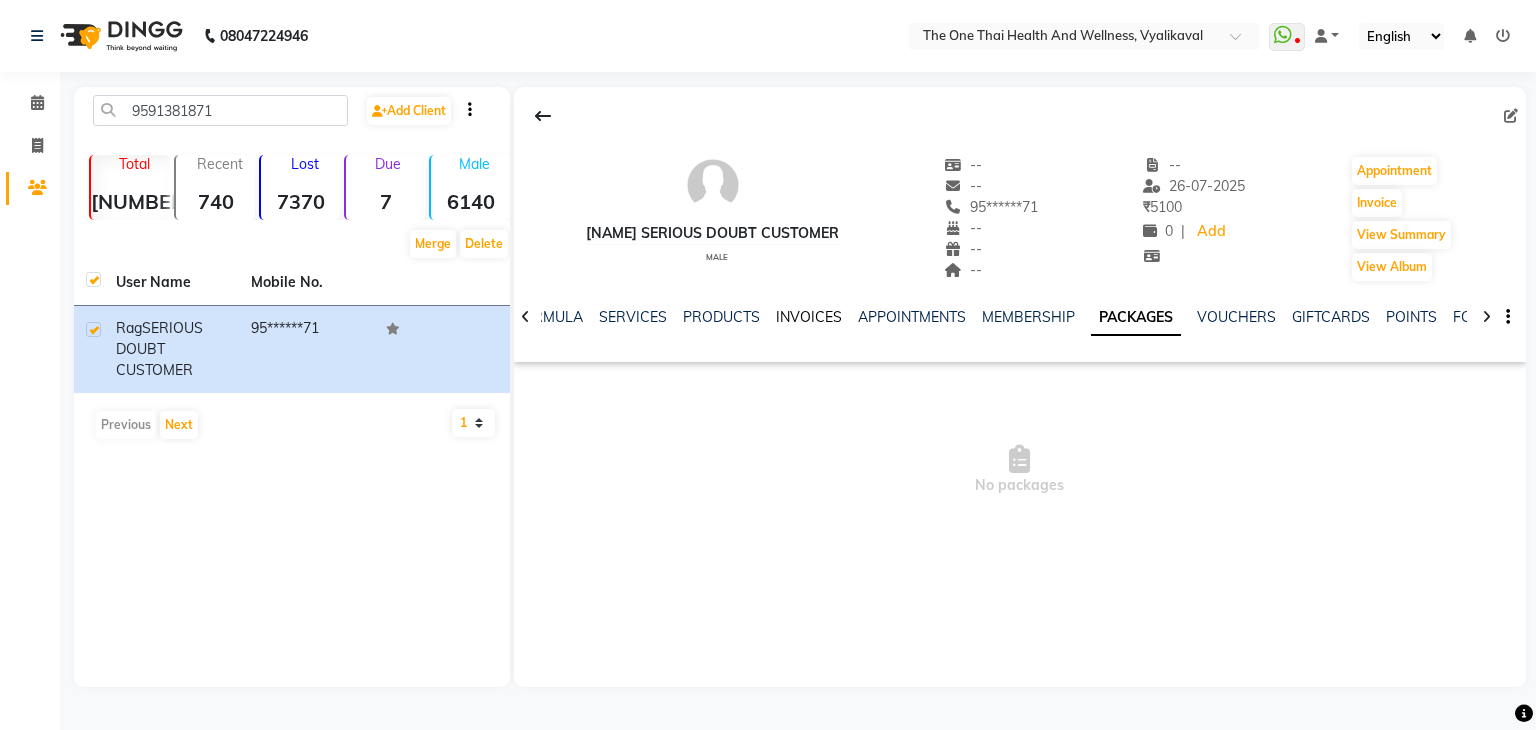 click on "INVOICES" 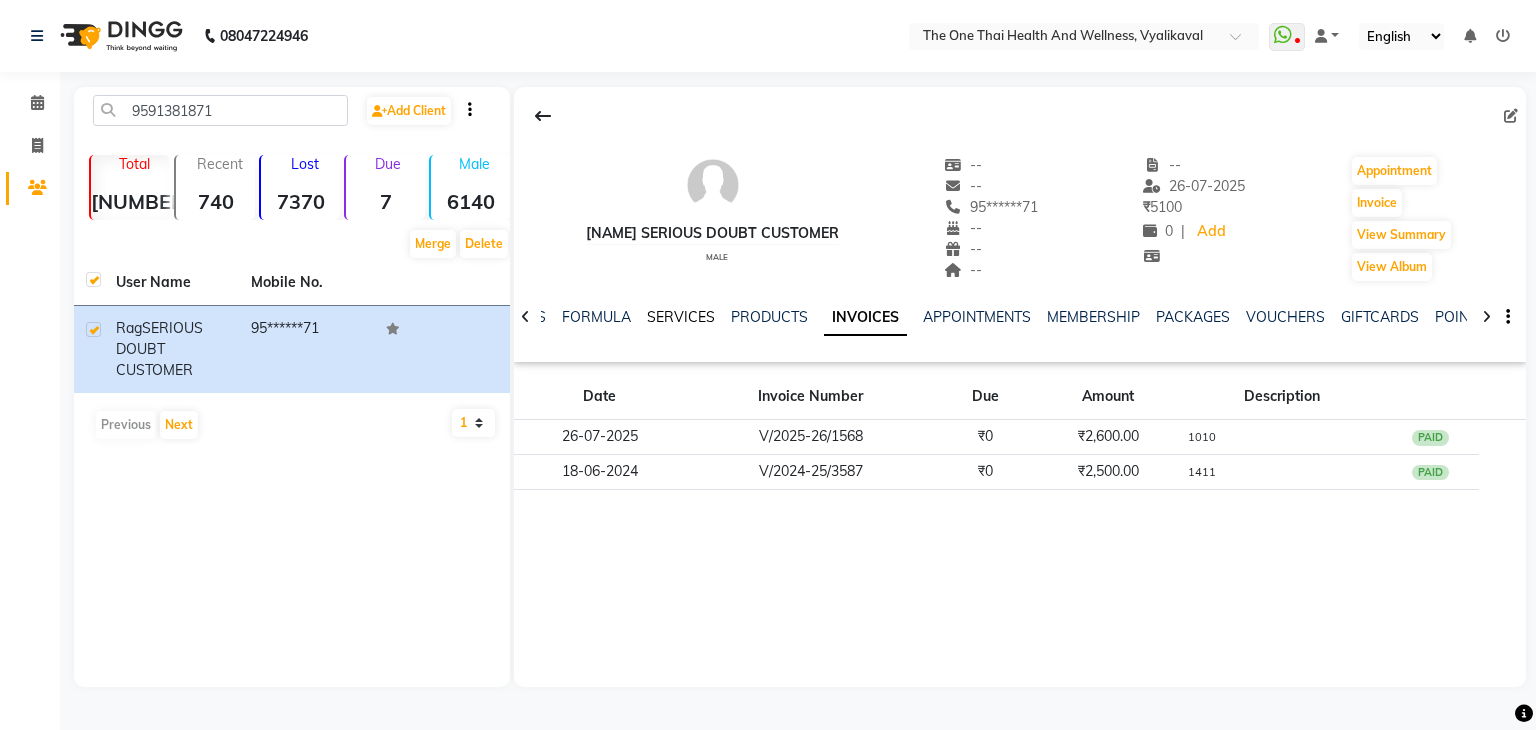 click on "SERVICES" 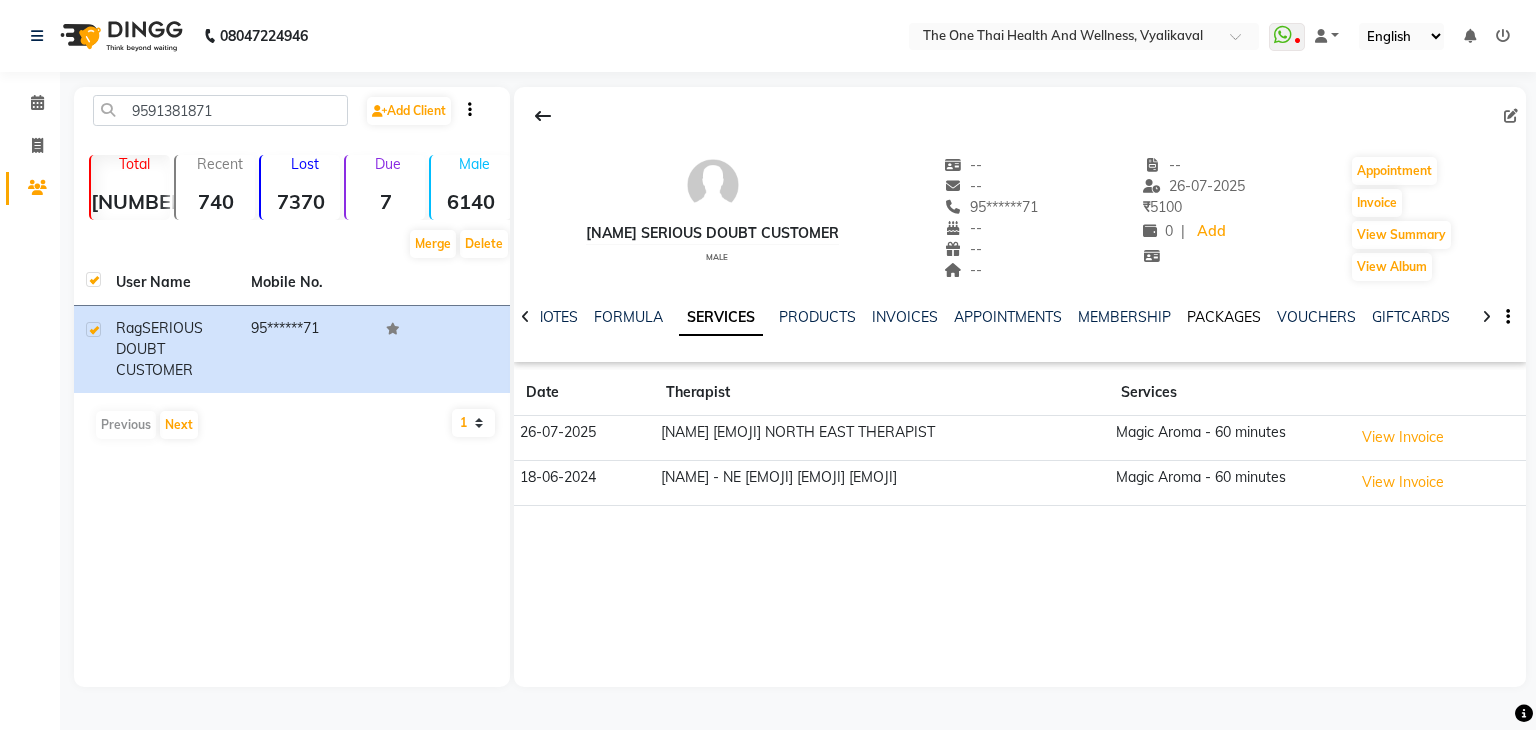 click on "PACKAGES" 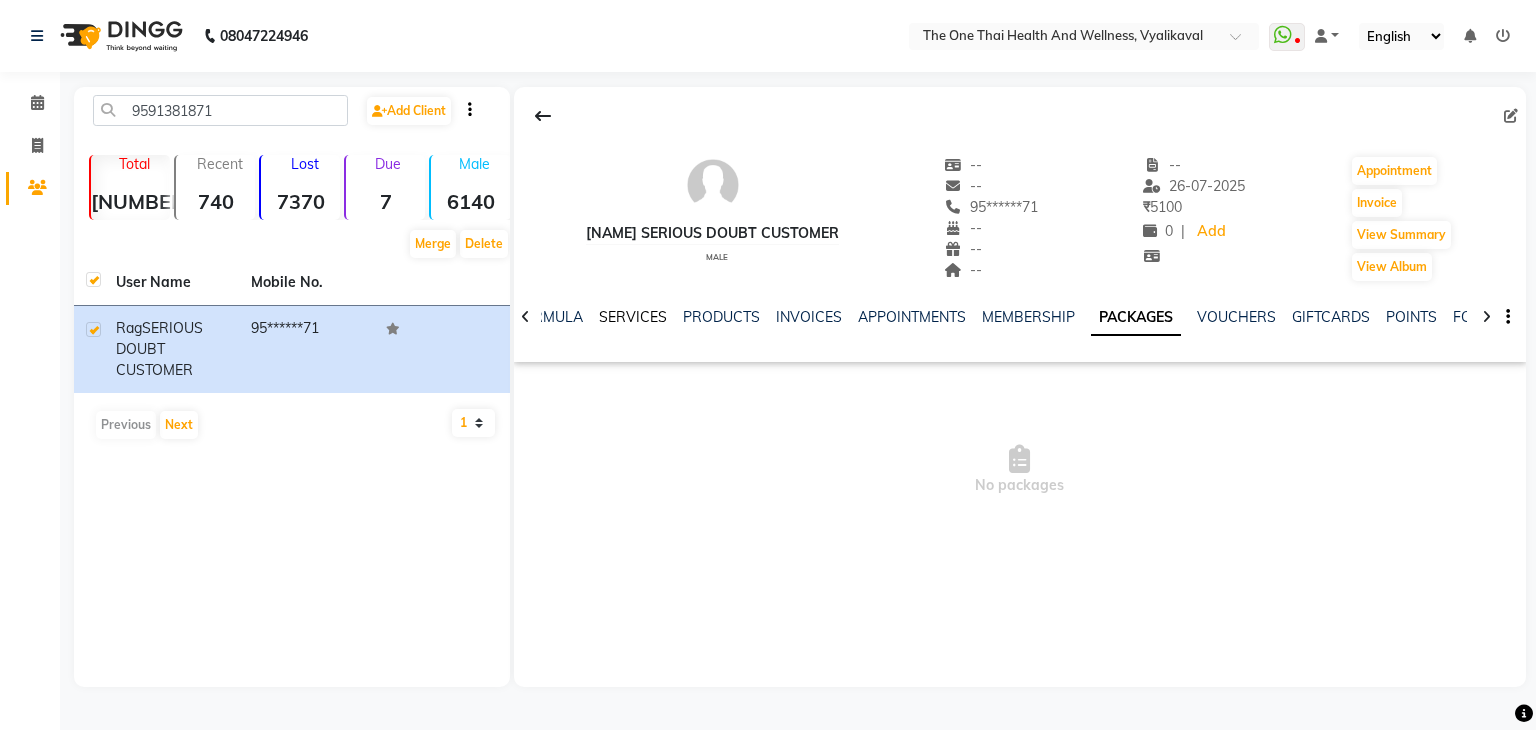 click on "SERVICES" 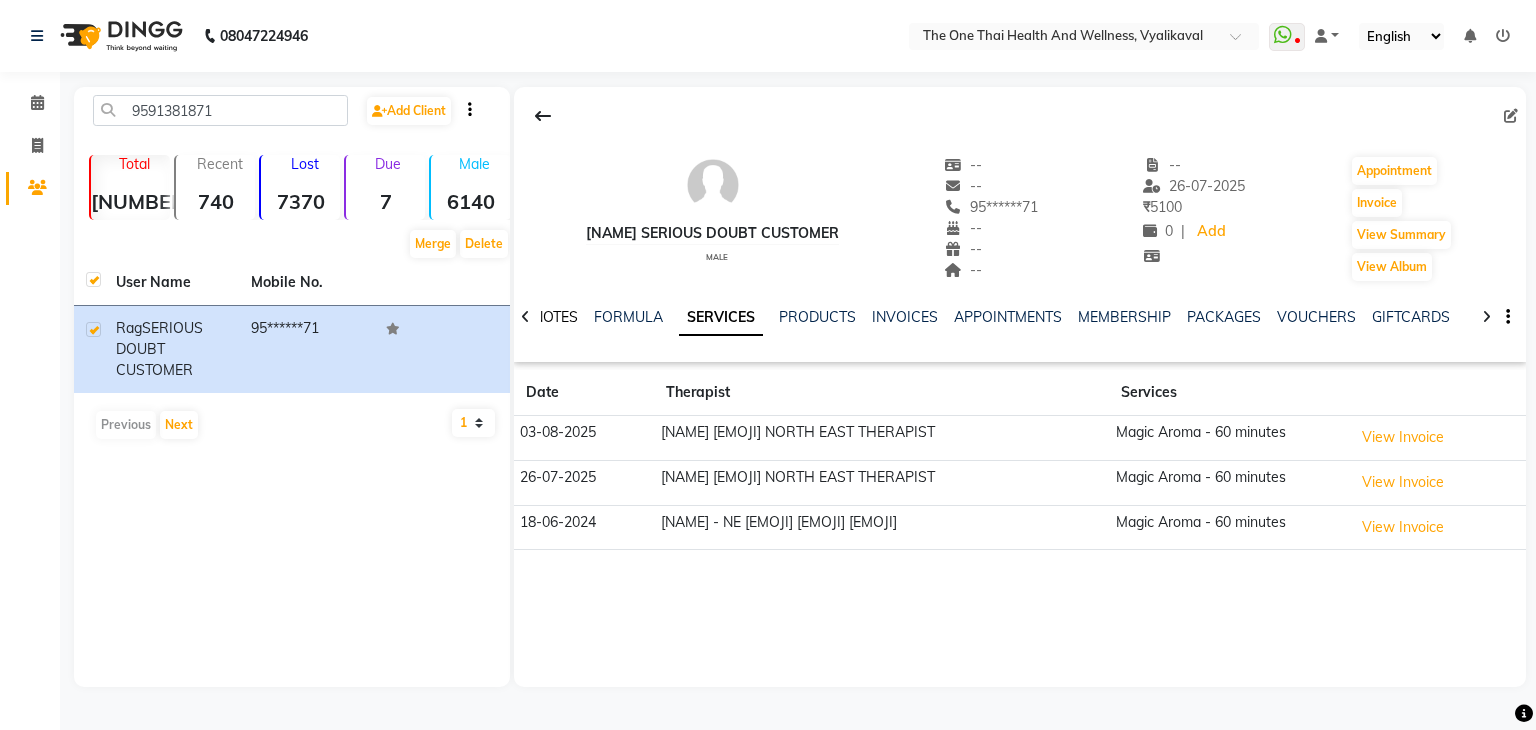 click on "NOTES" 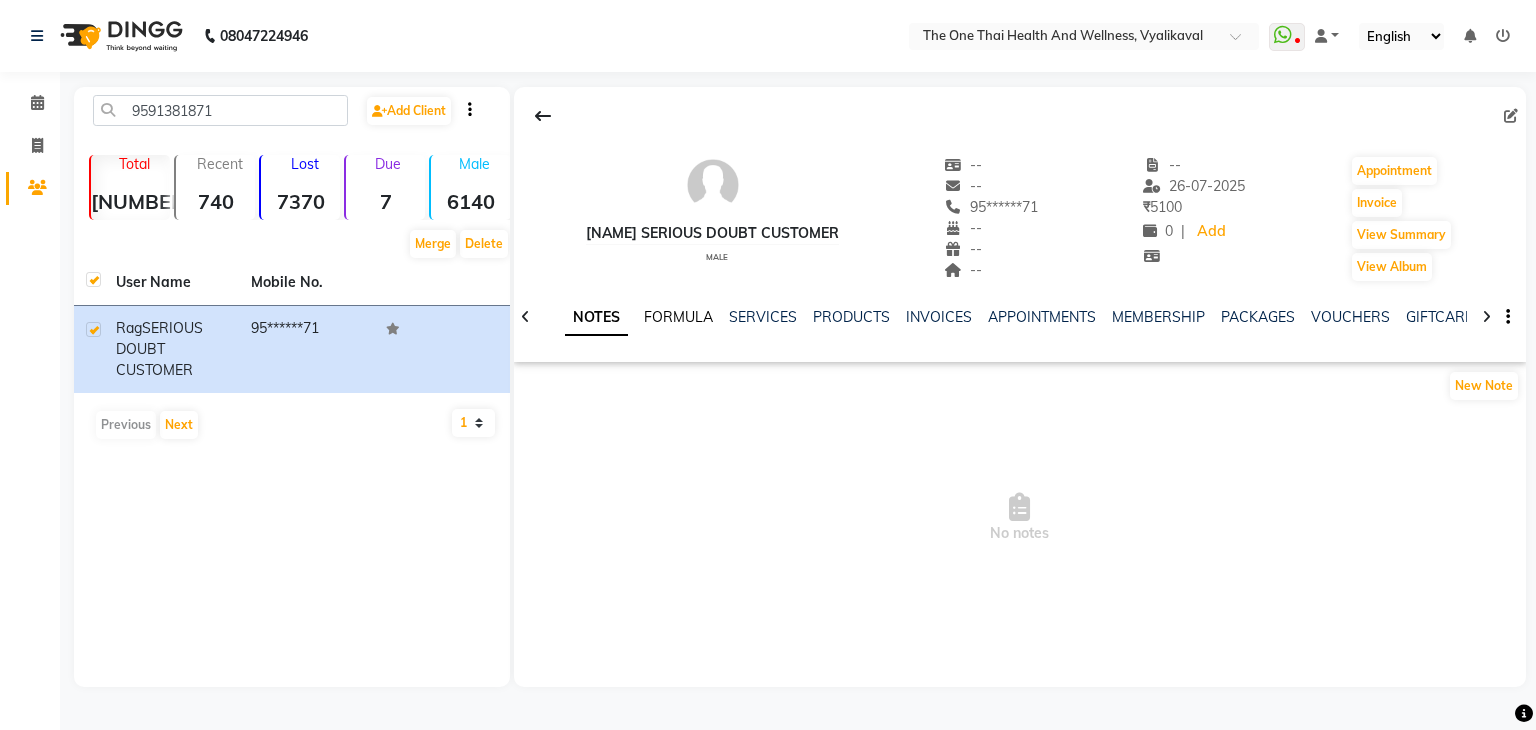 click on "FORMULA" 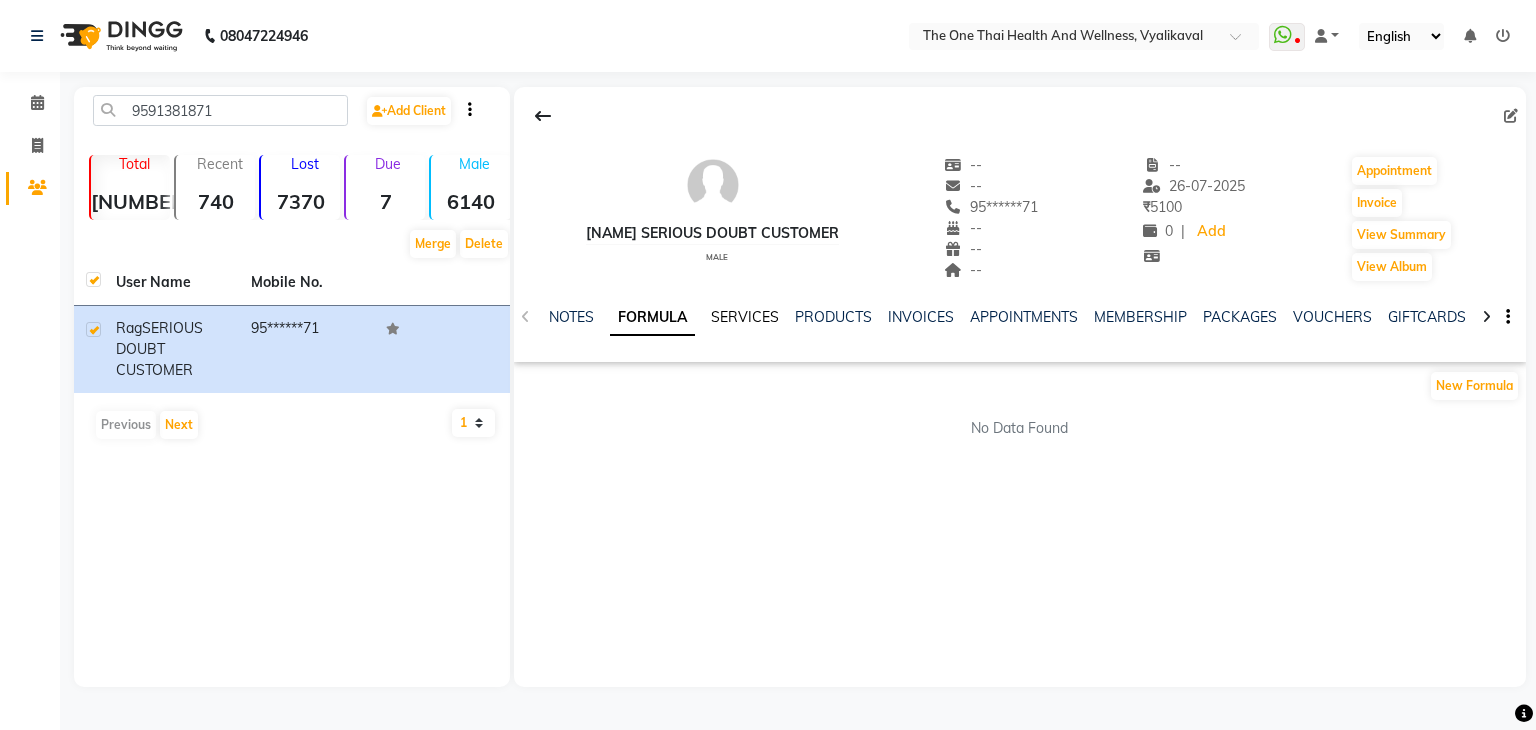 click on "SERVICES" 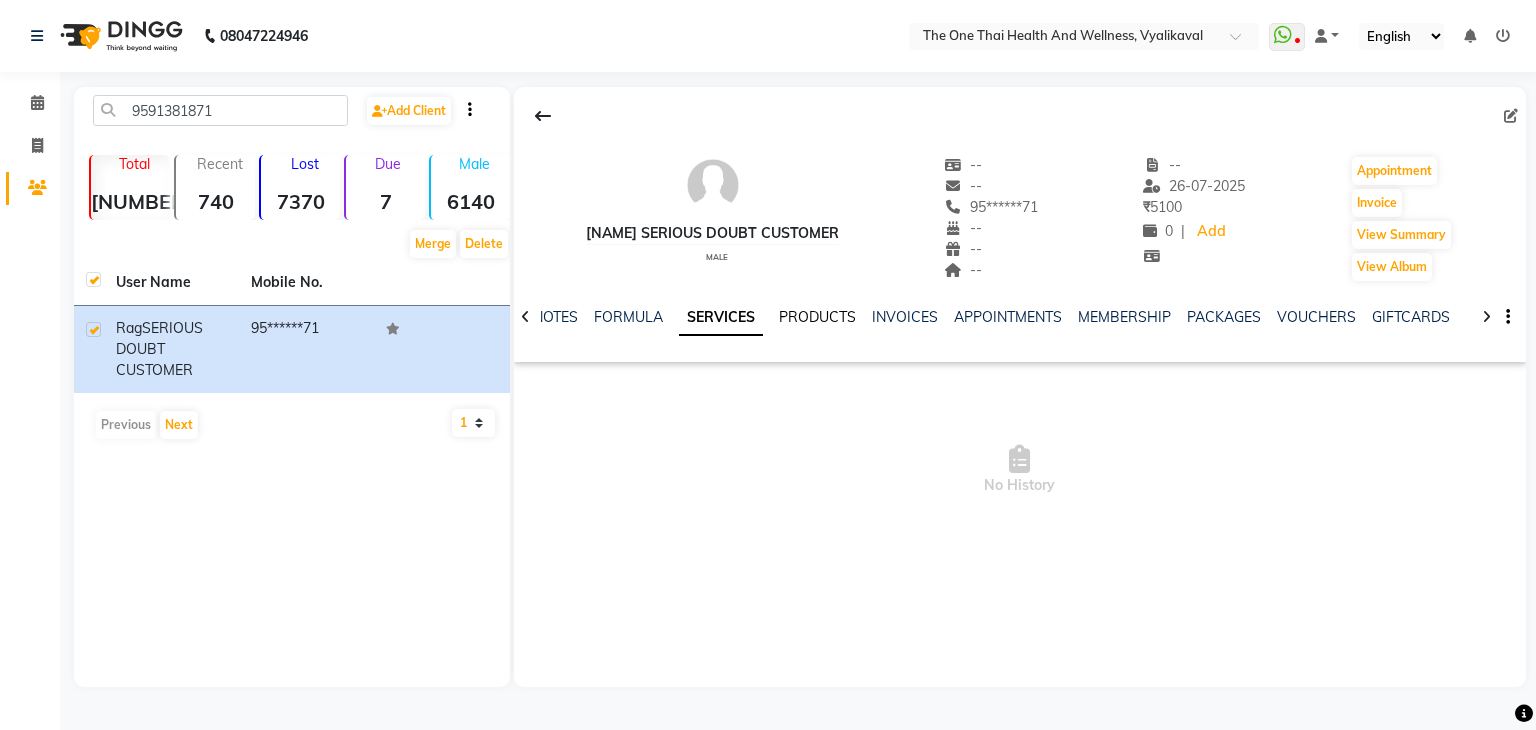 click on "PRODUCTS" 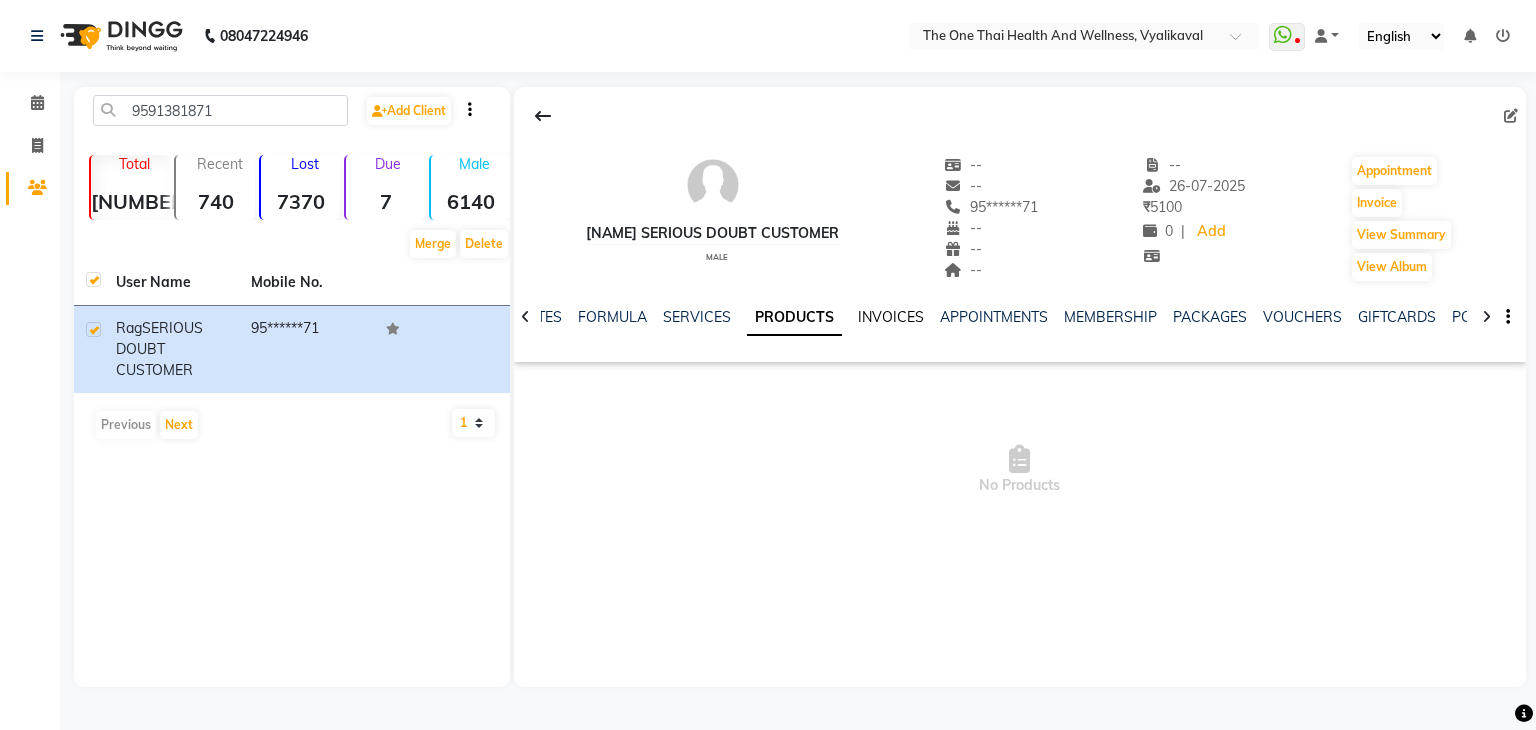 click on "INVOICES" 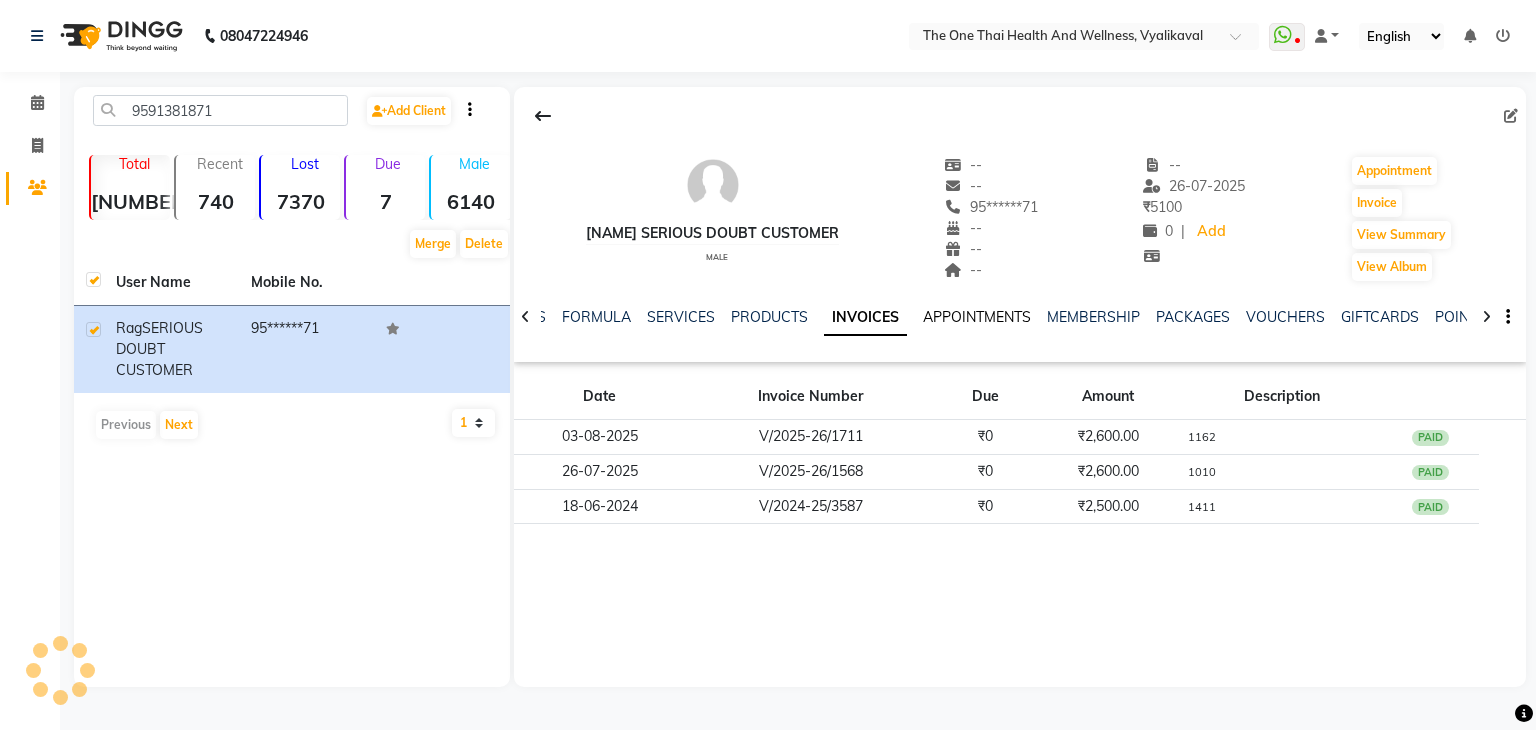 click on "APPOINTMENTS" 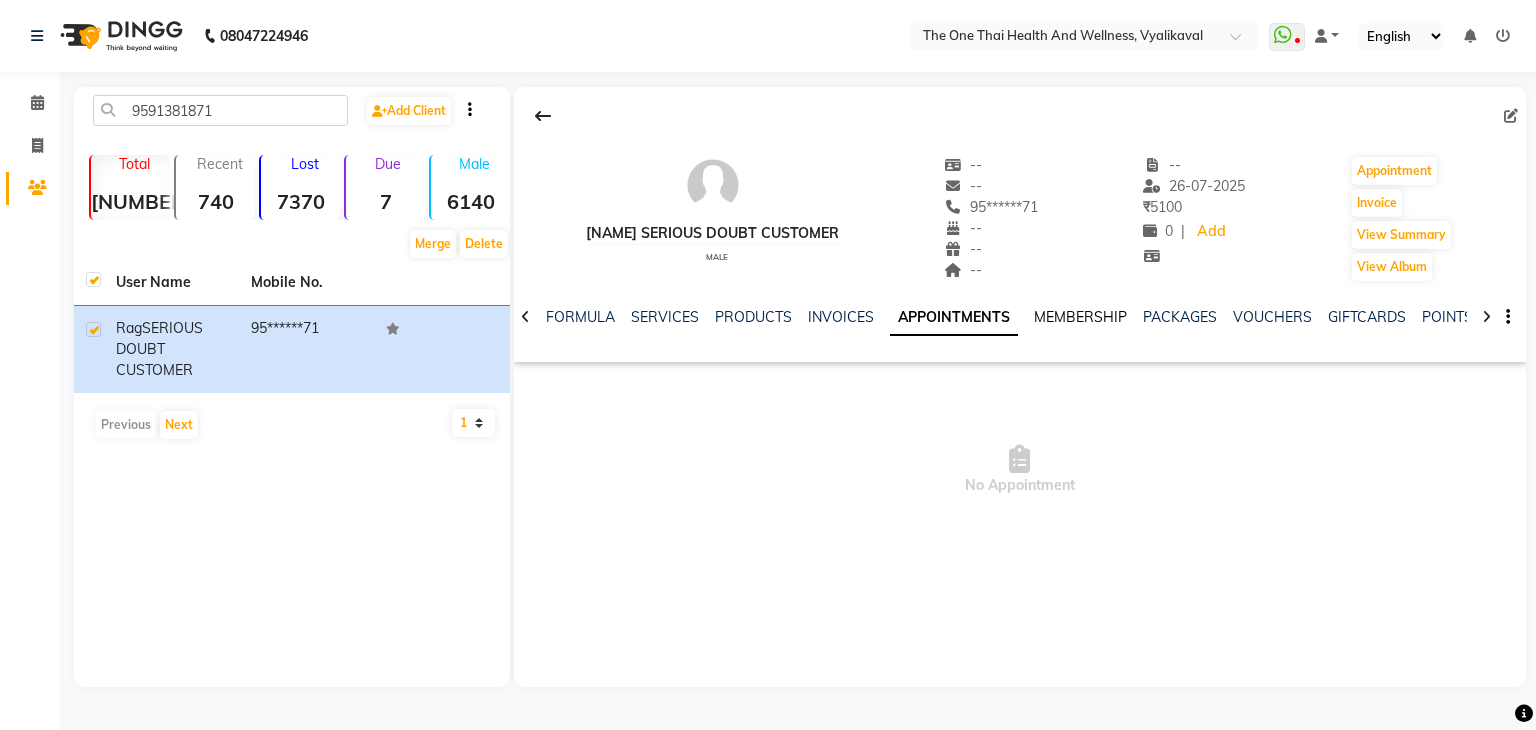click on "MEMBERSHIP" 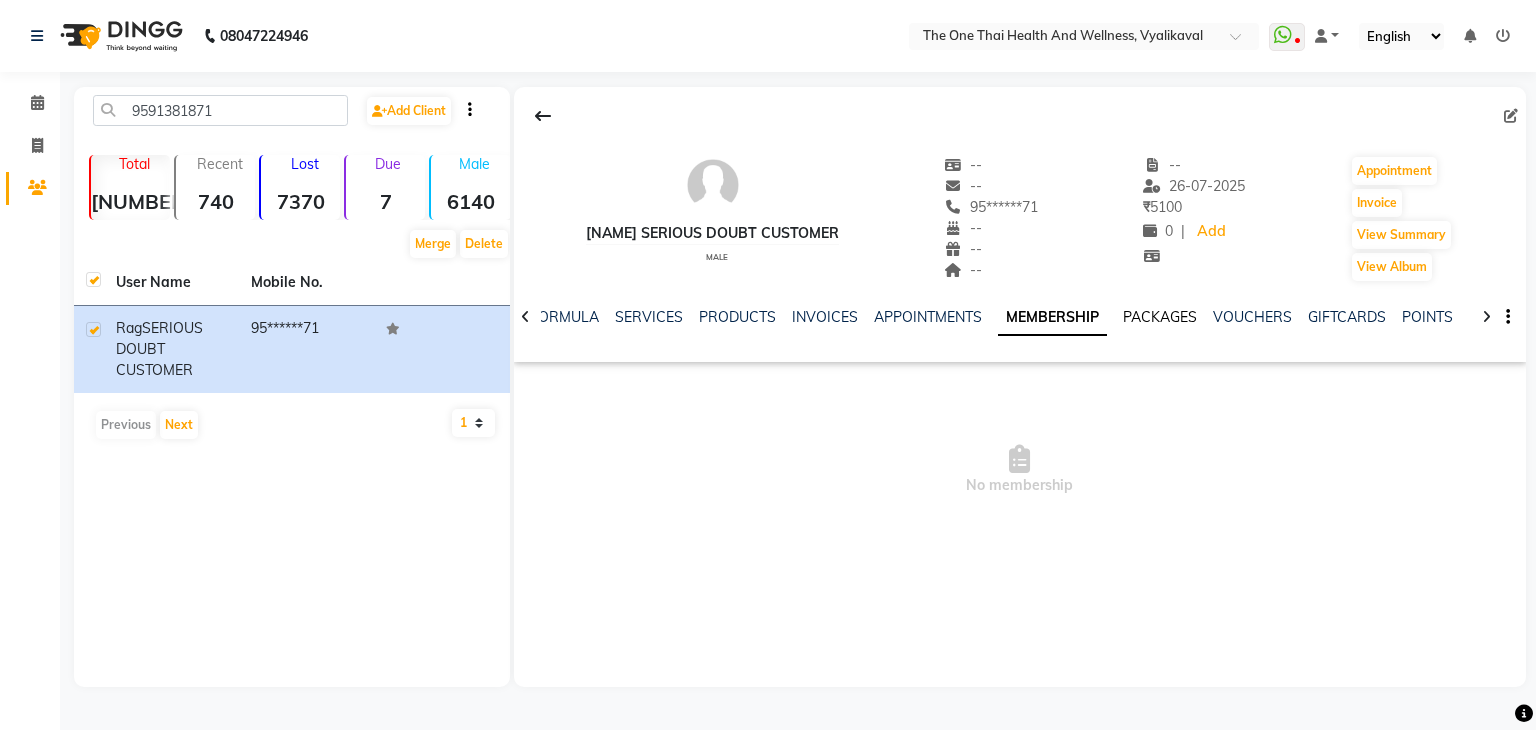 click on "PACKAGES" 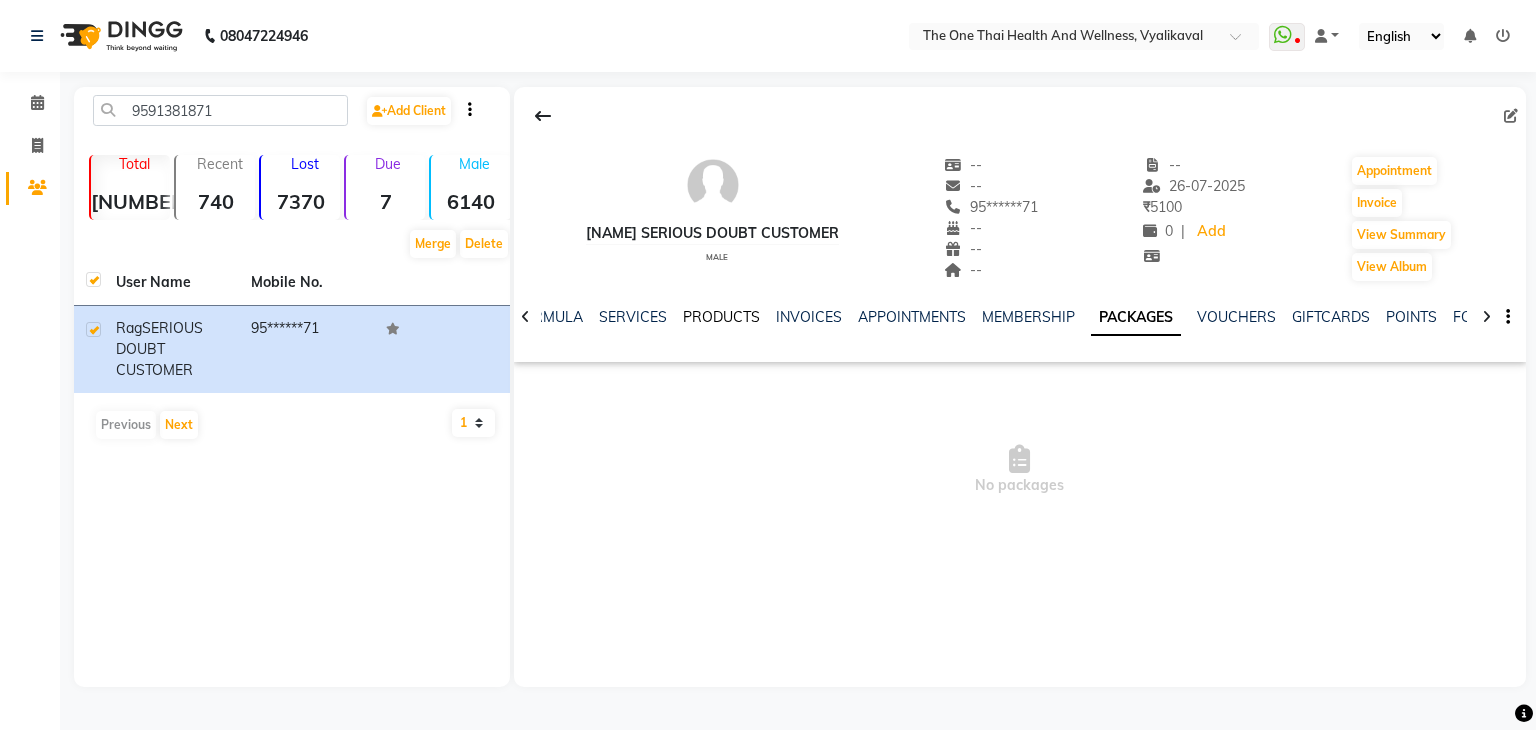 click on "PRODUCTS" 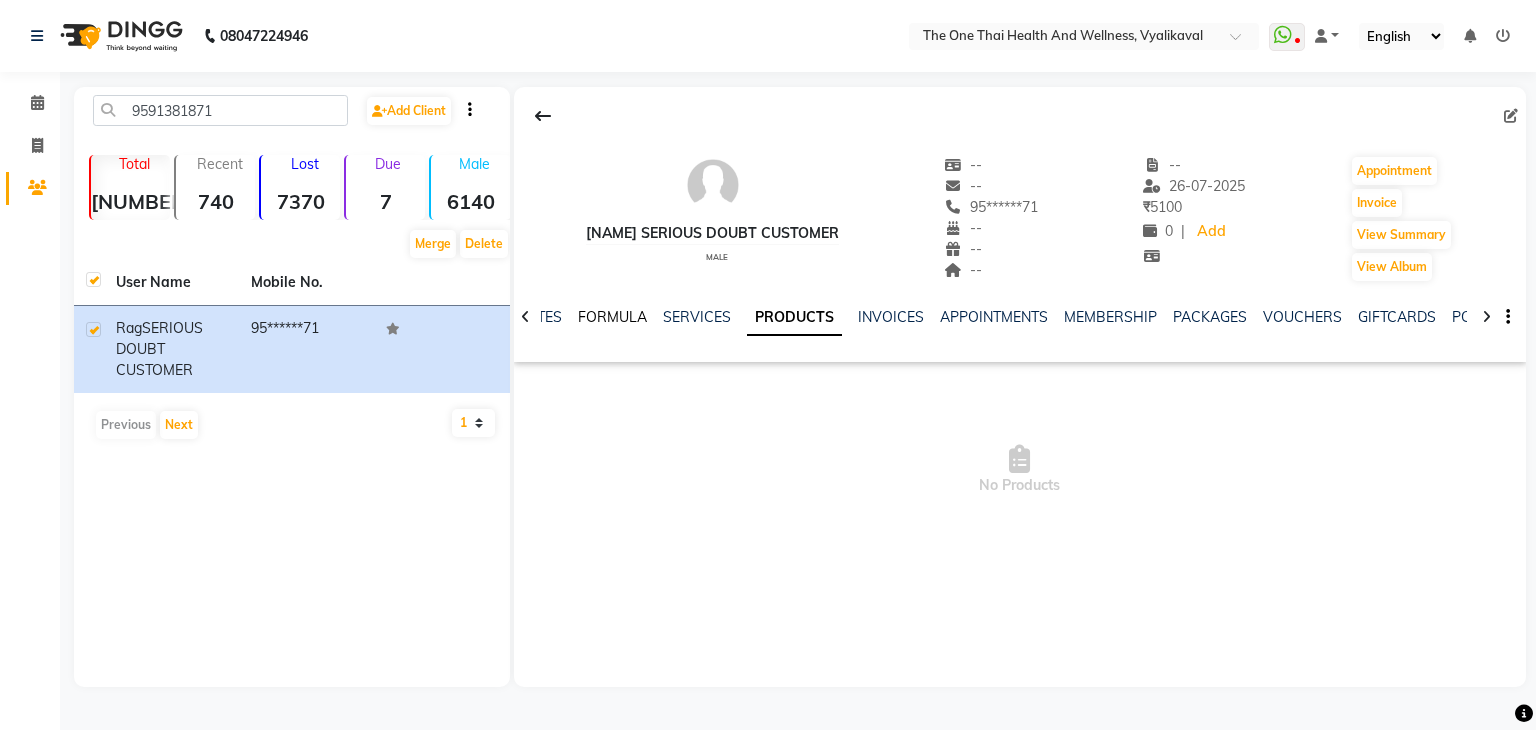click on "FORMULA" 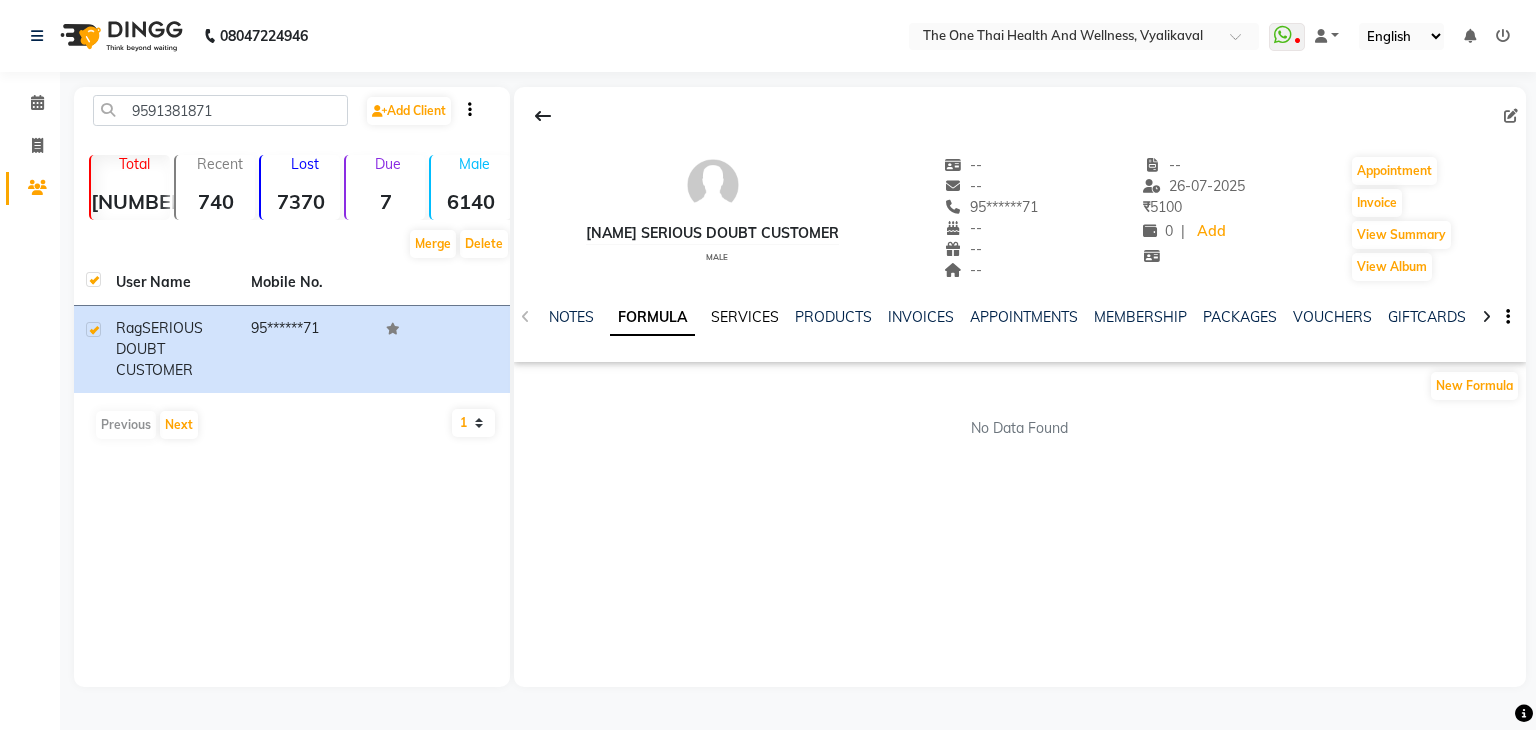 click on "SERVICES" 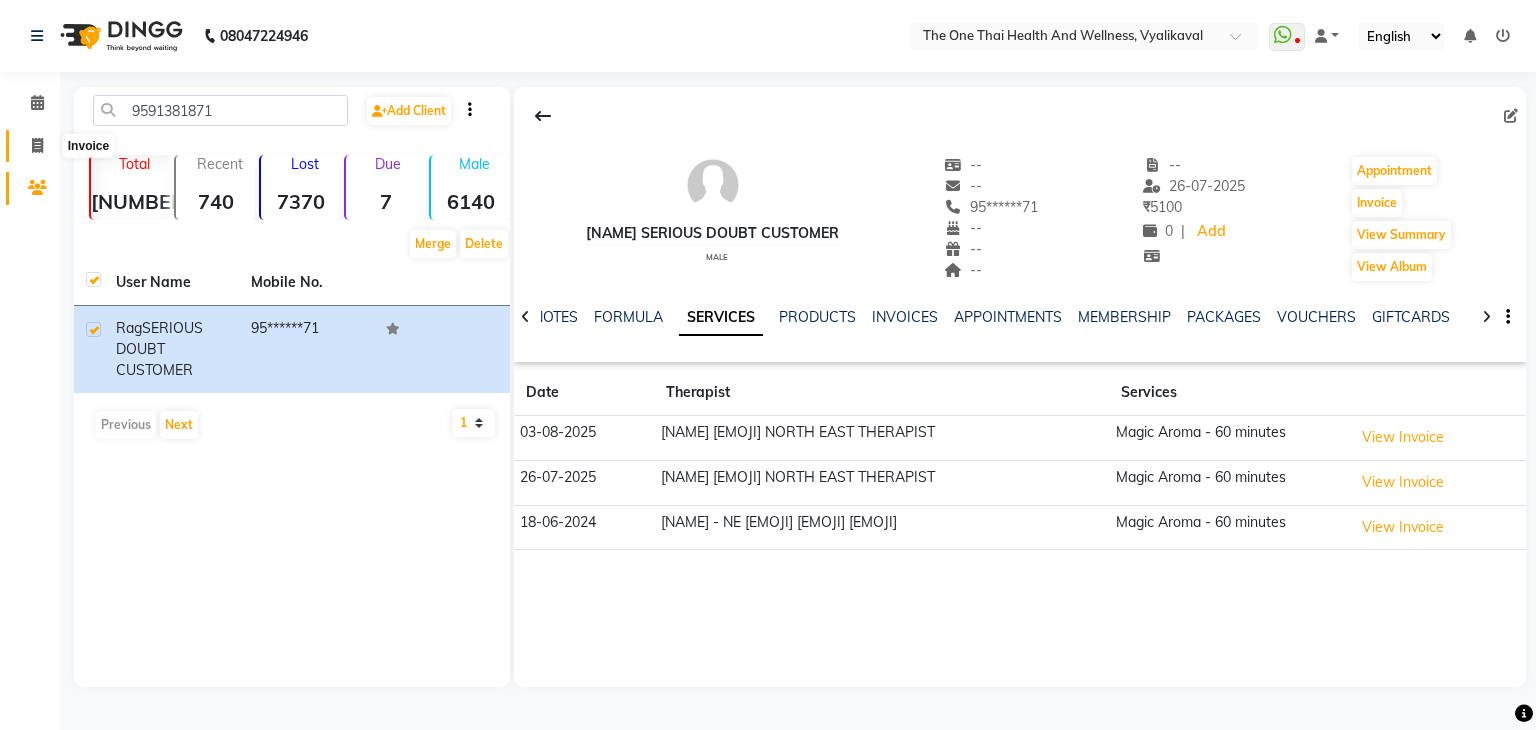 click 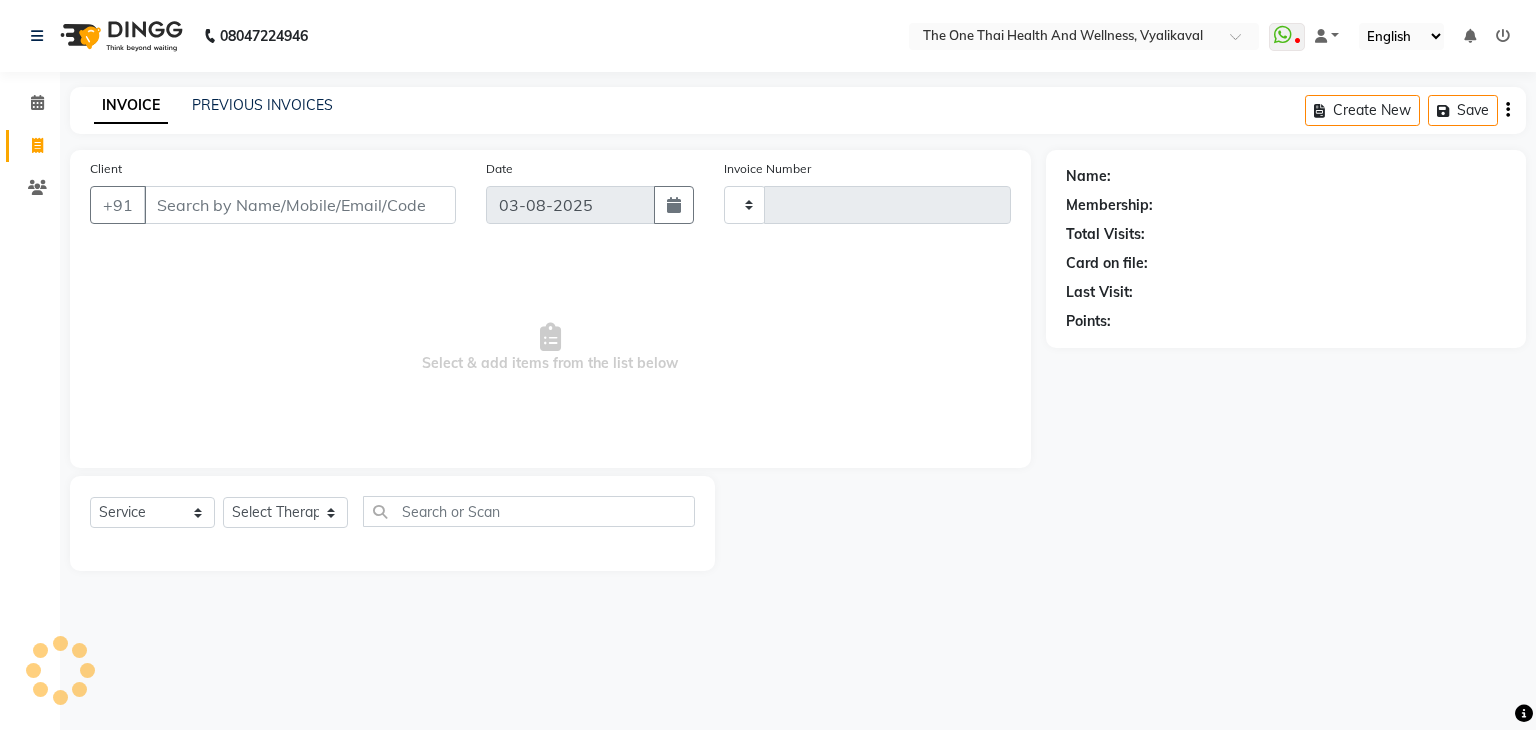 type on "1712" 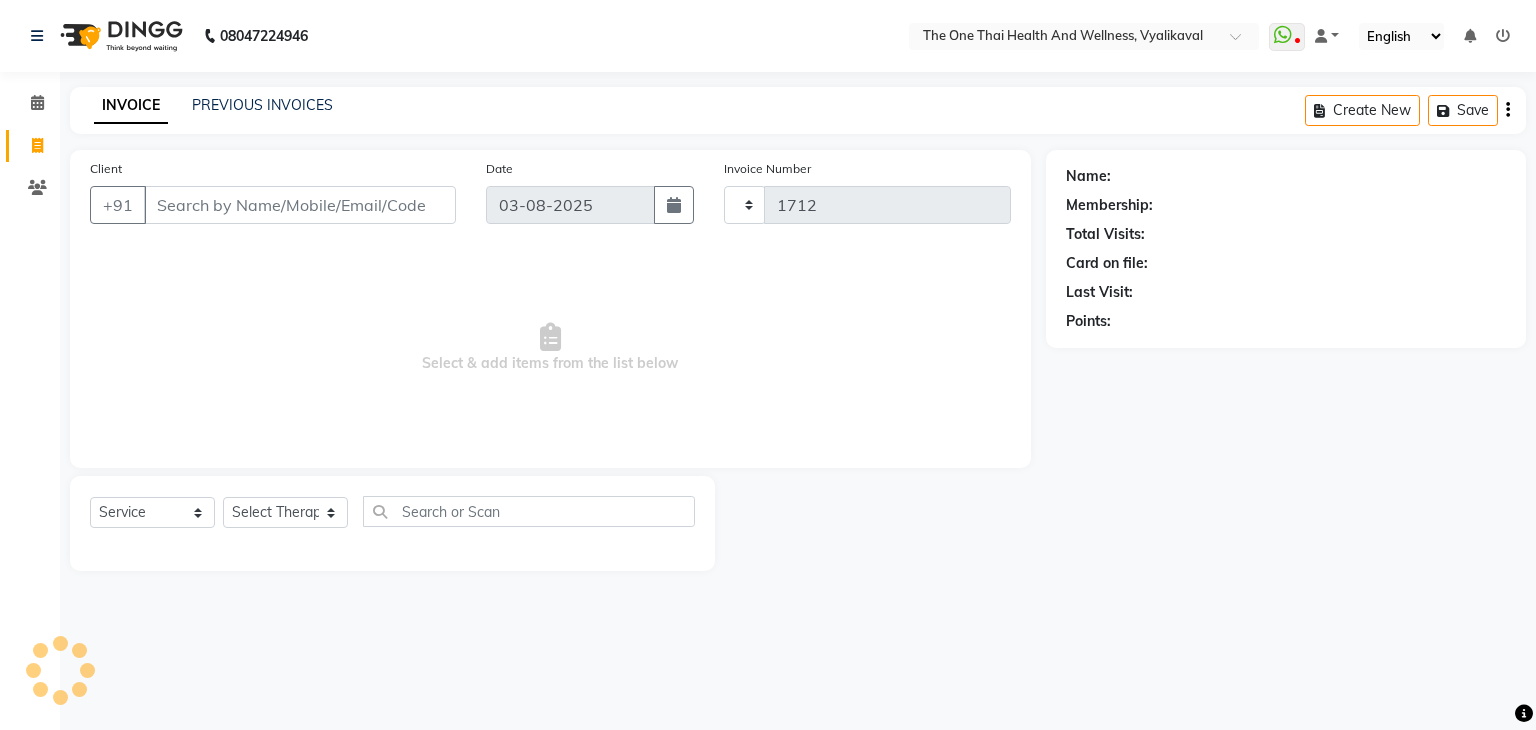 select on "5972" 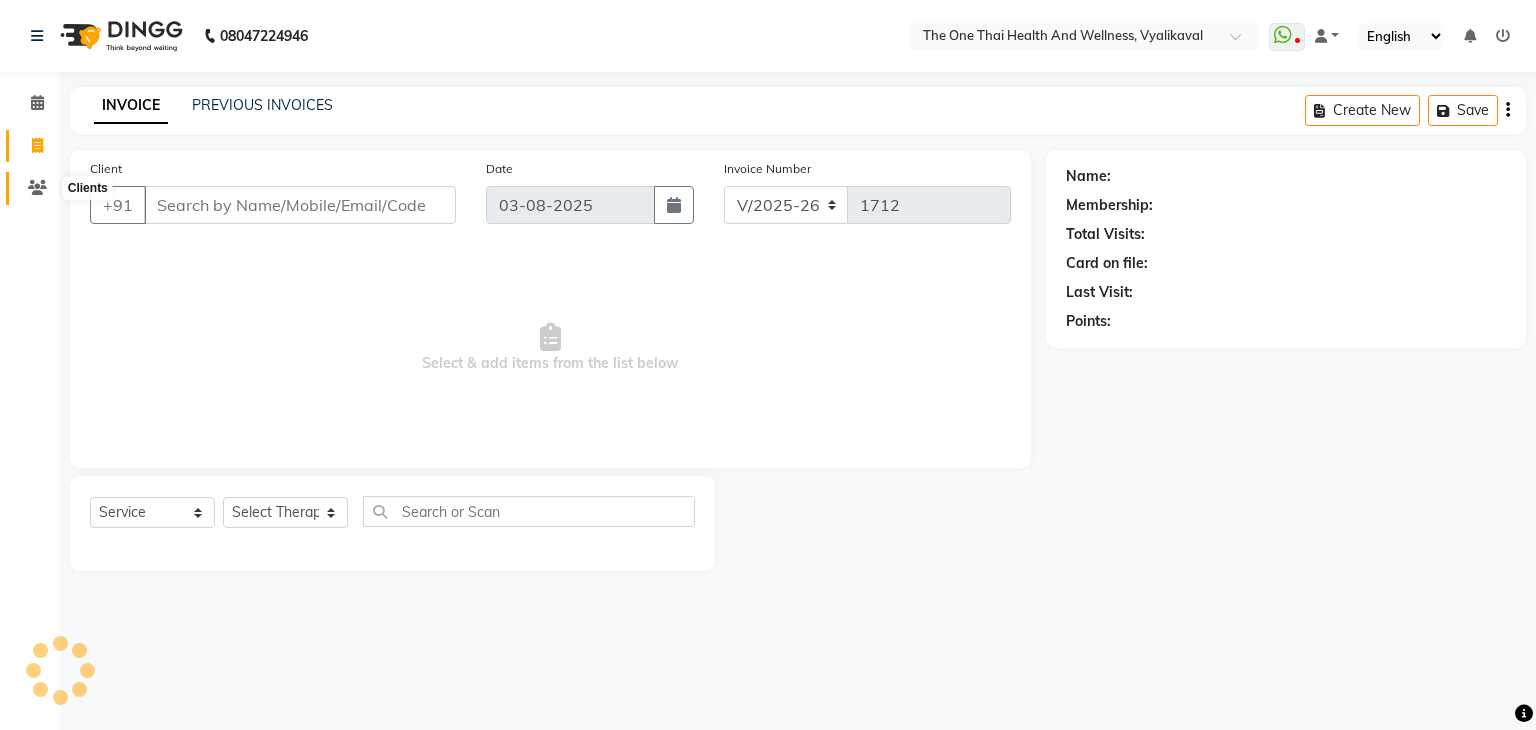 click 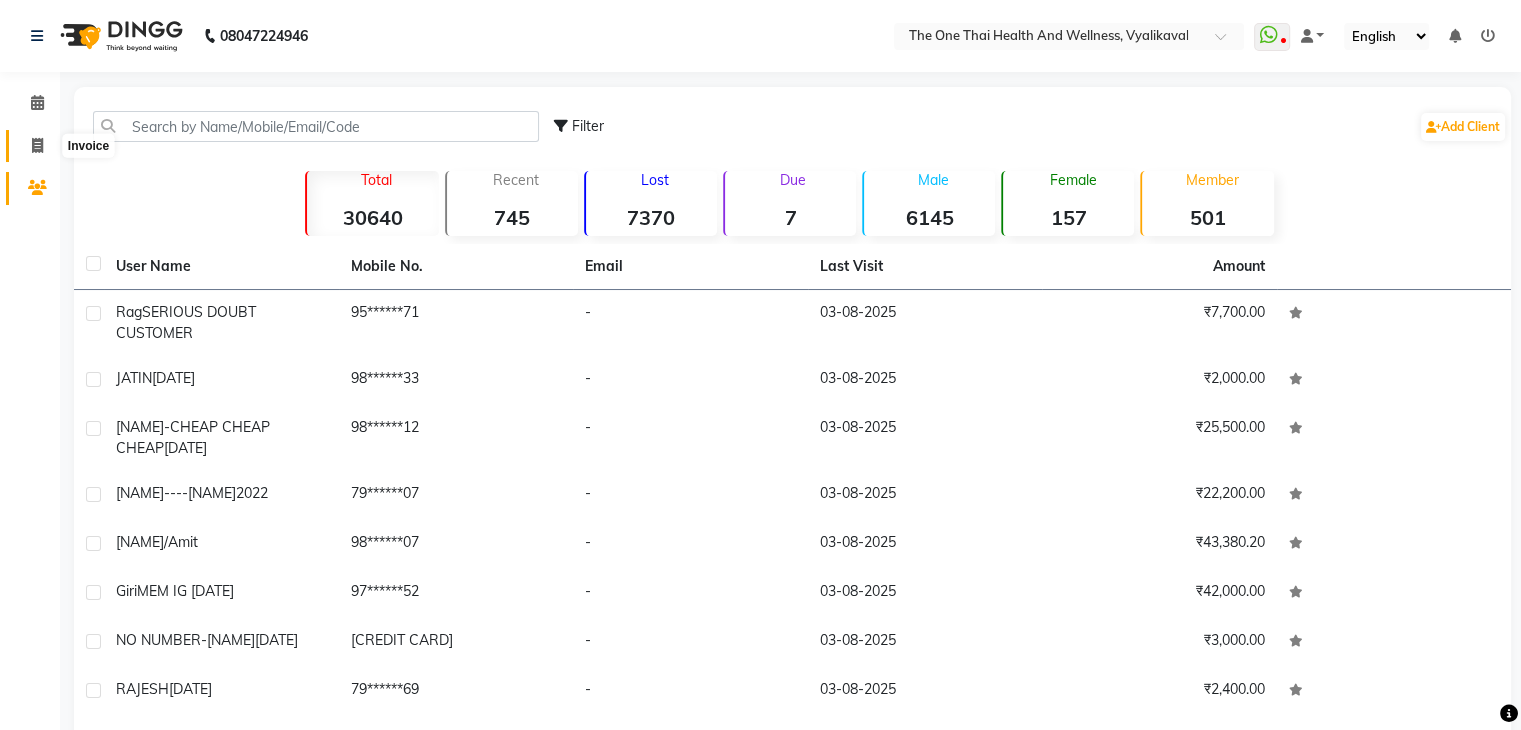 click 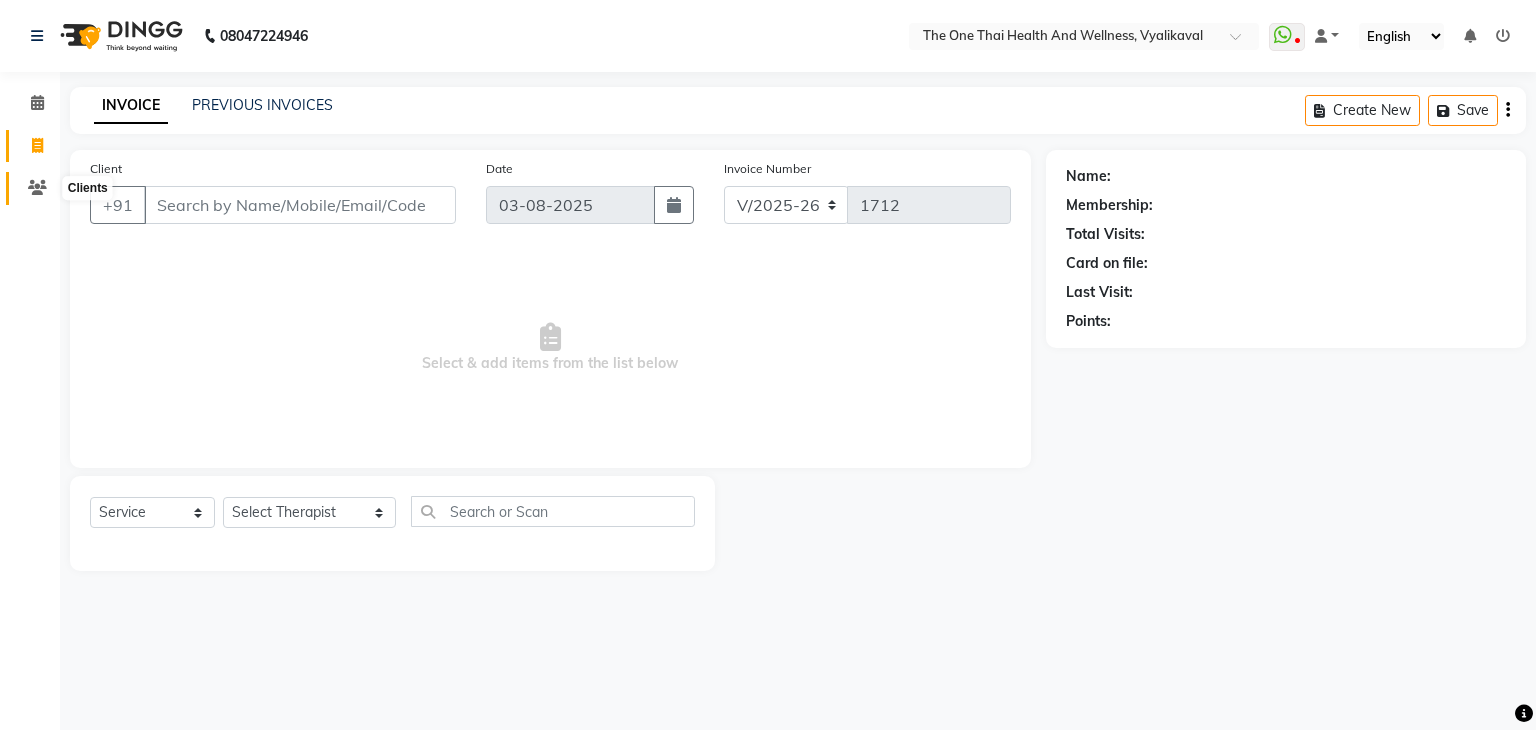 click 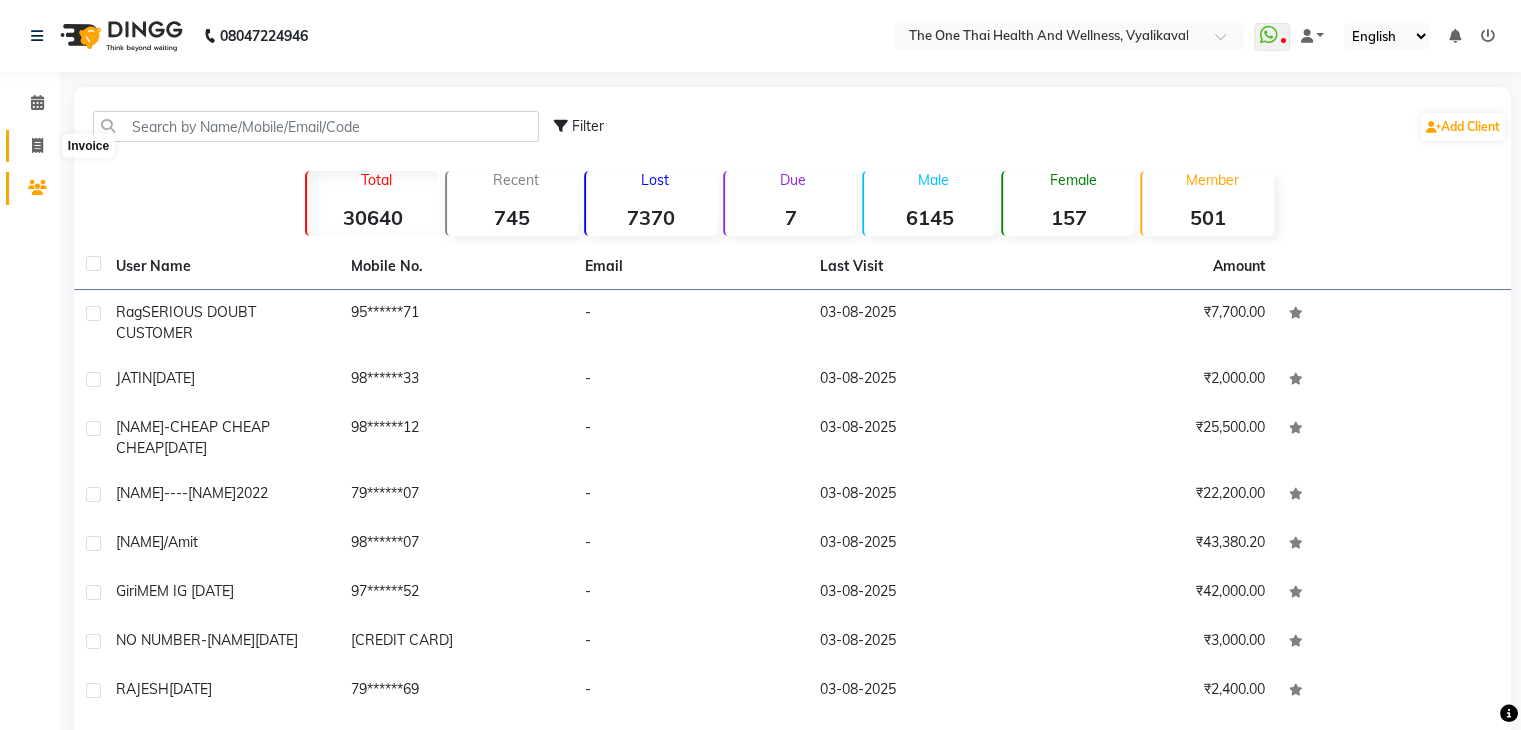click 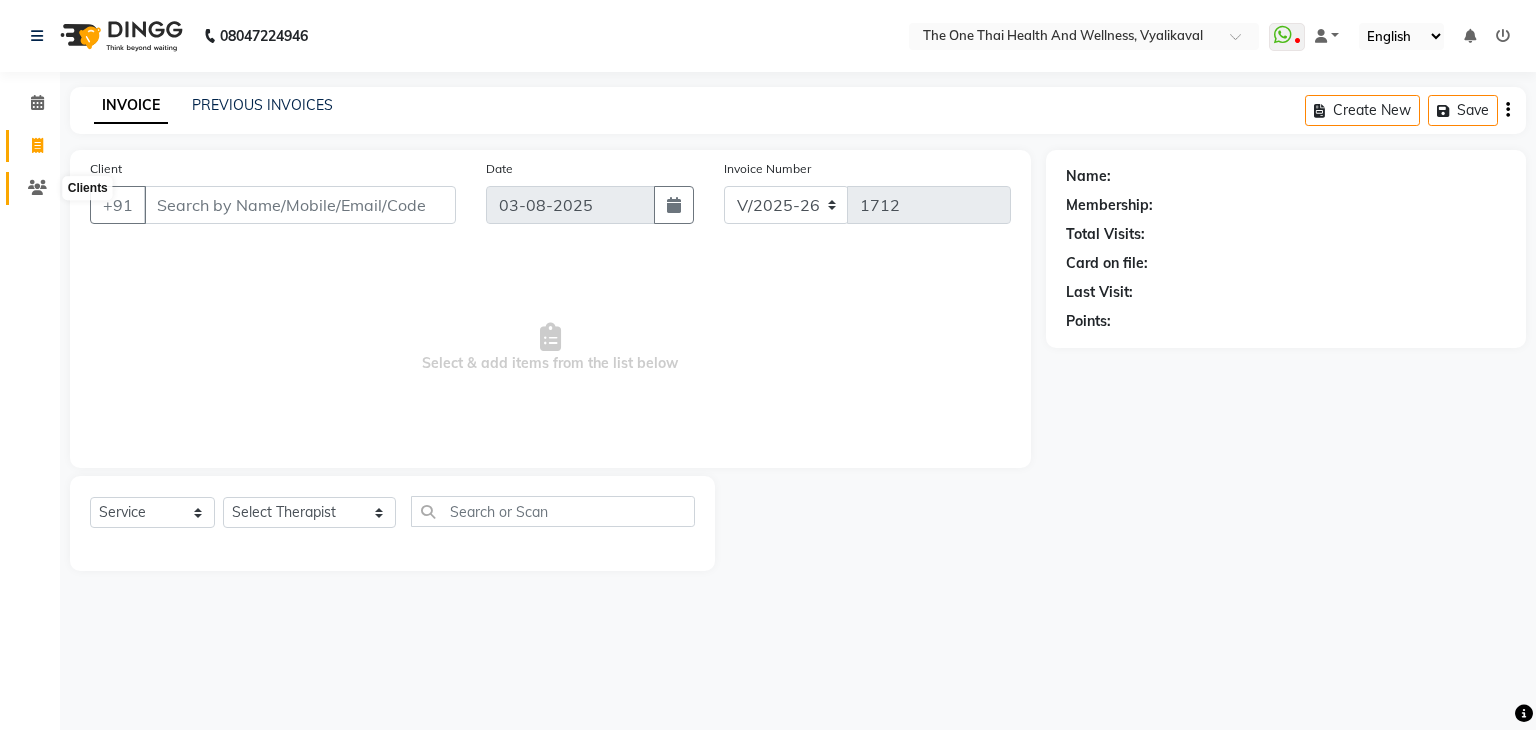 click 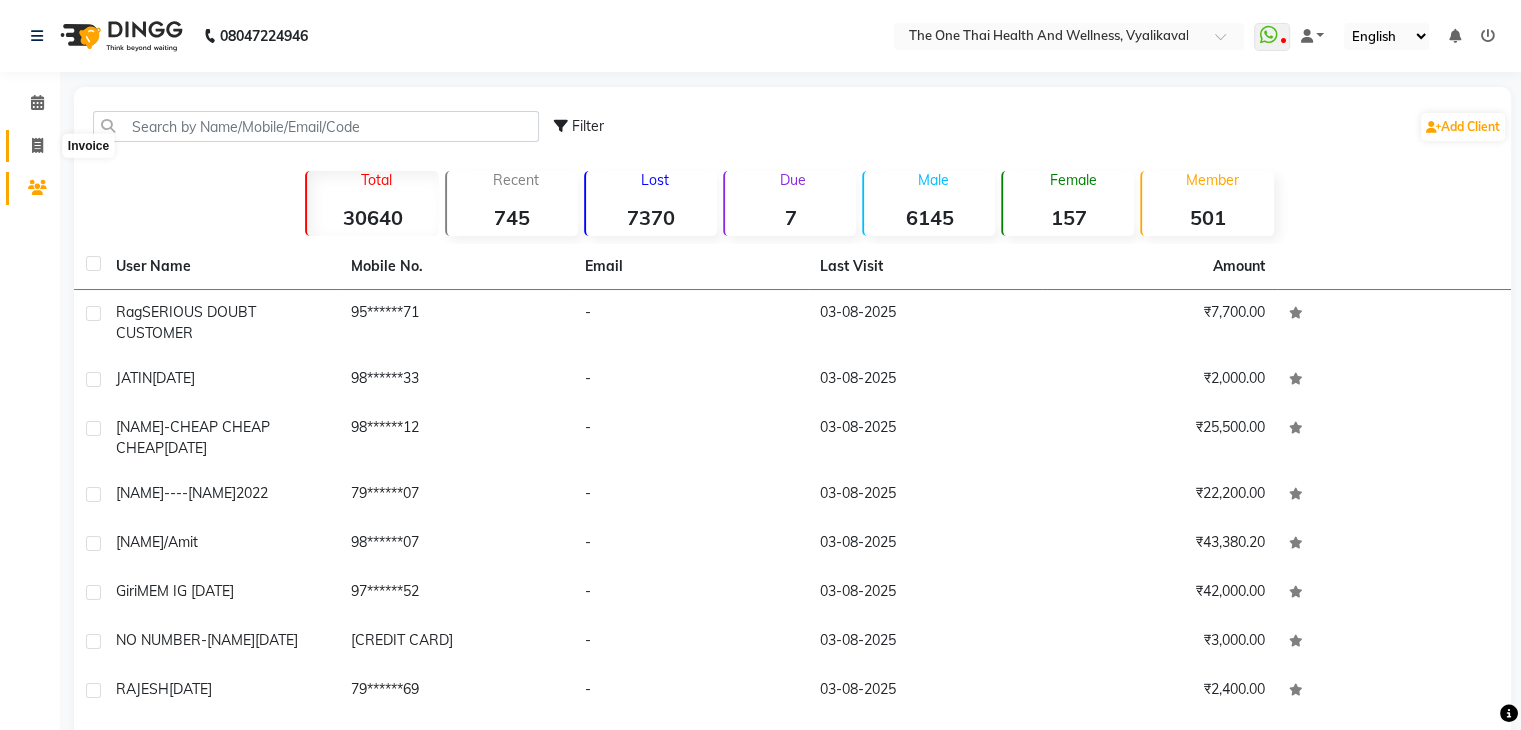click 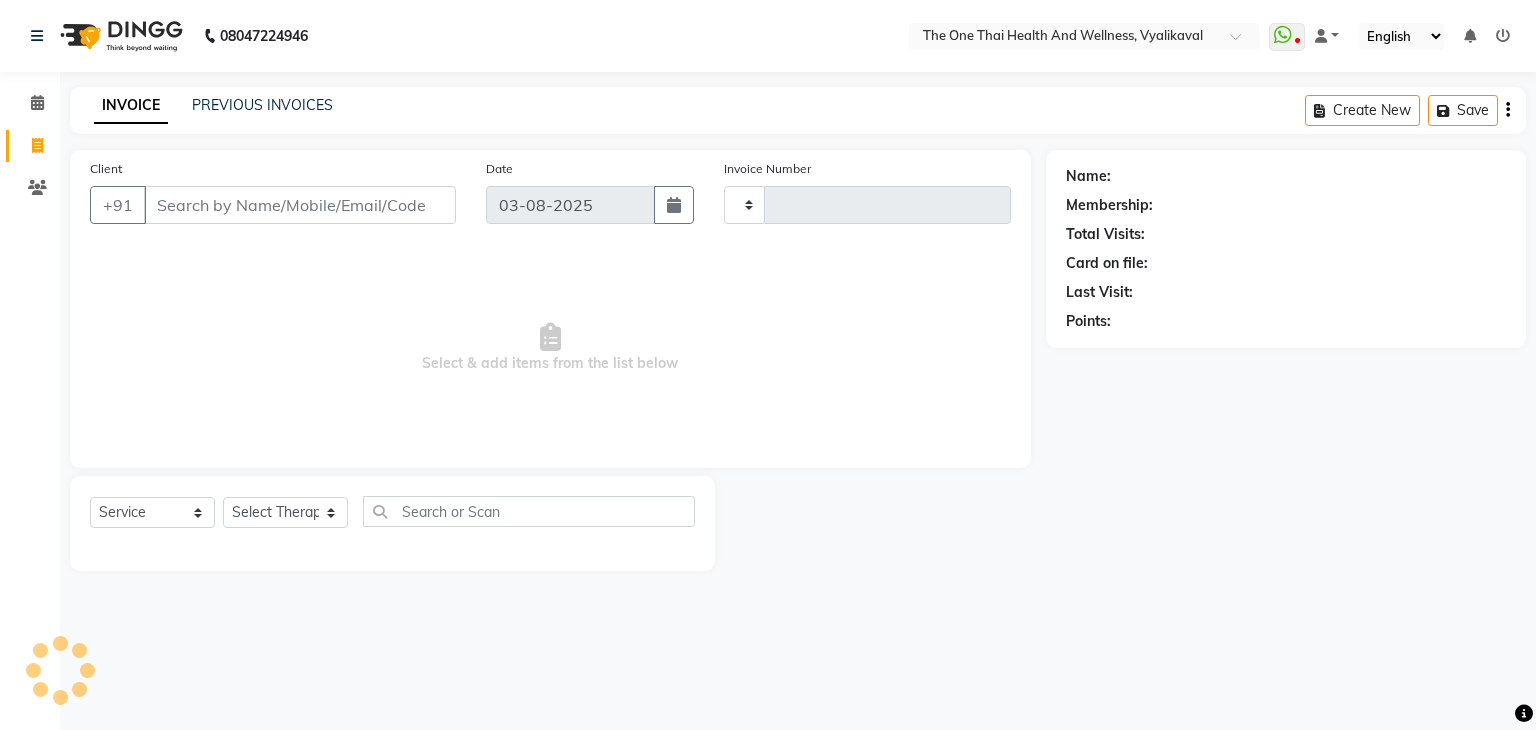 type on "1712" 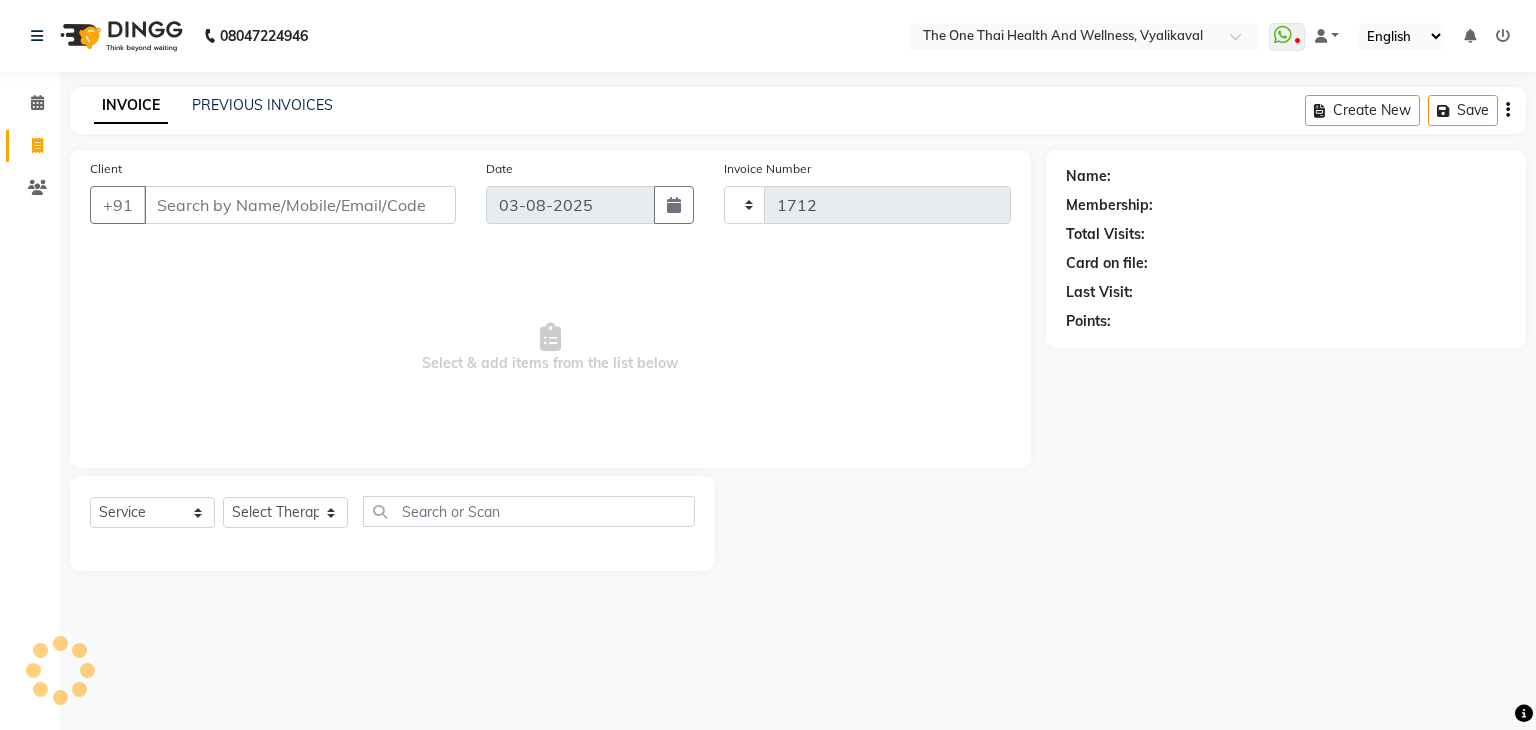 select on "5972" 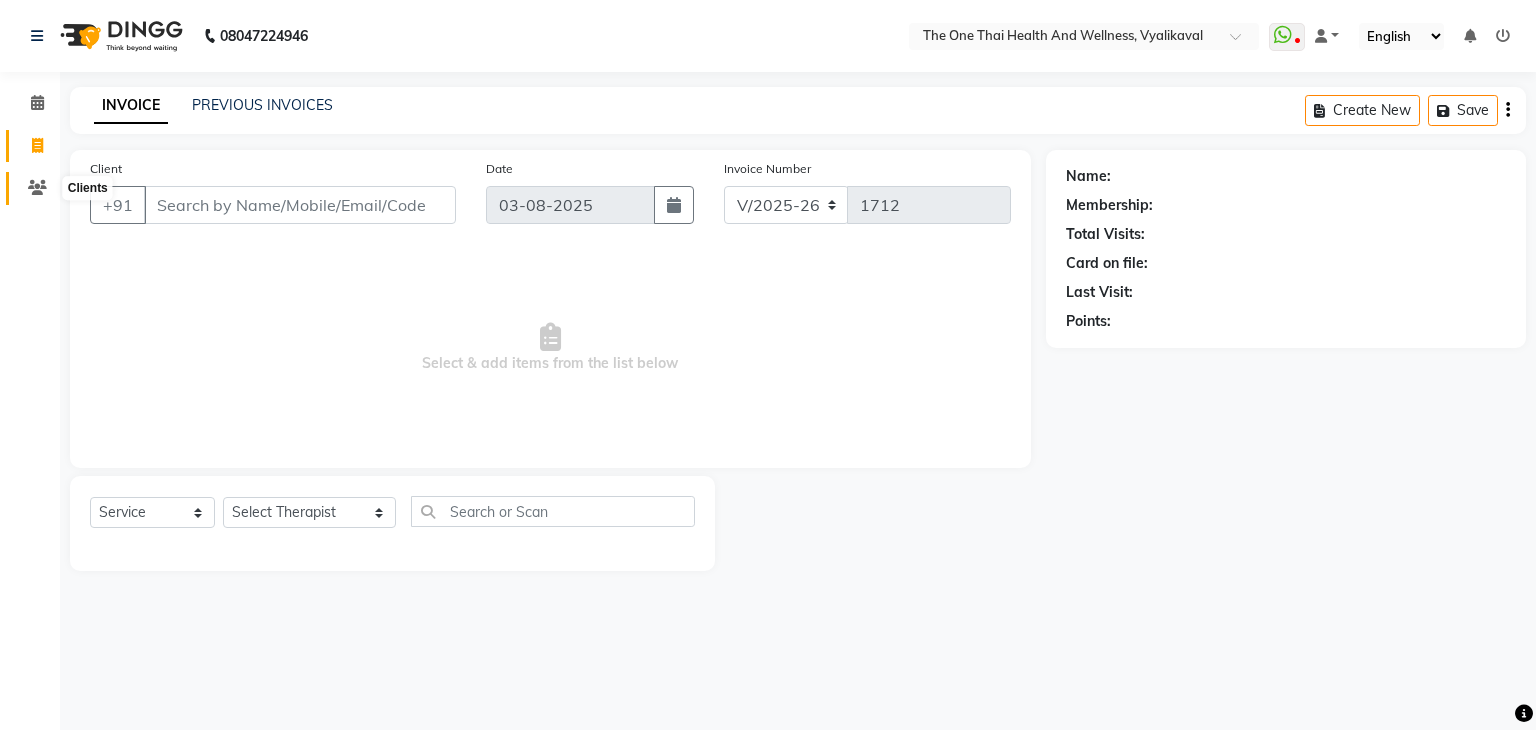 click 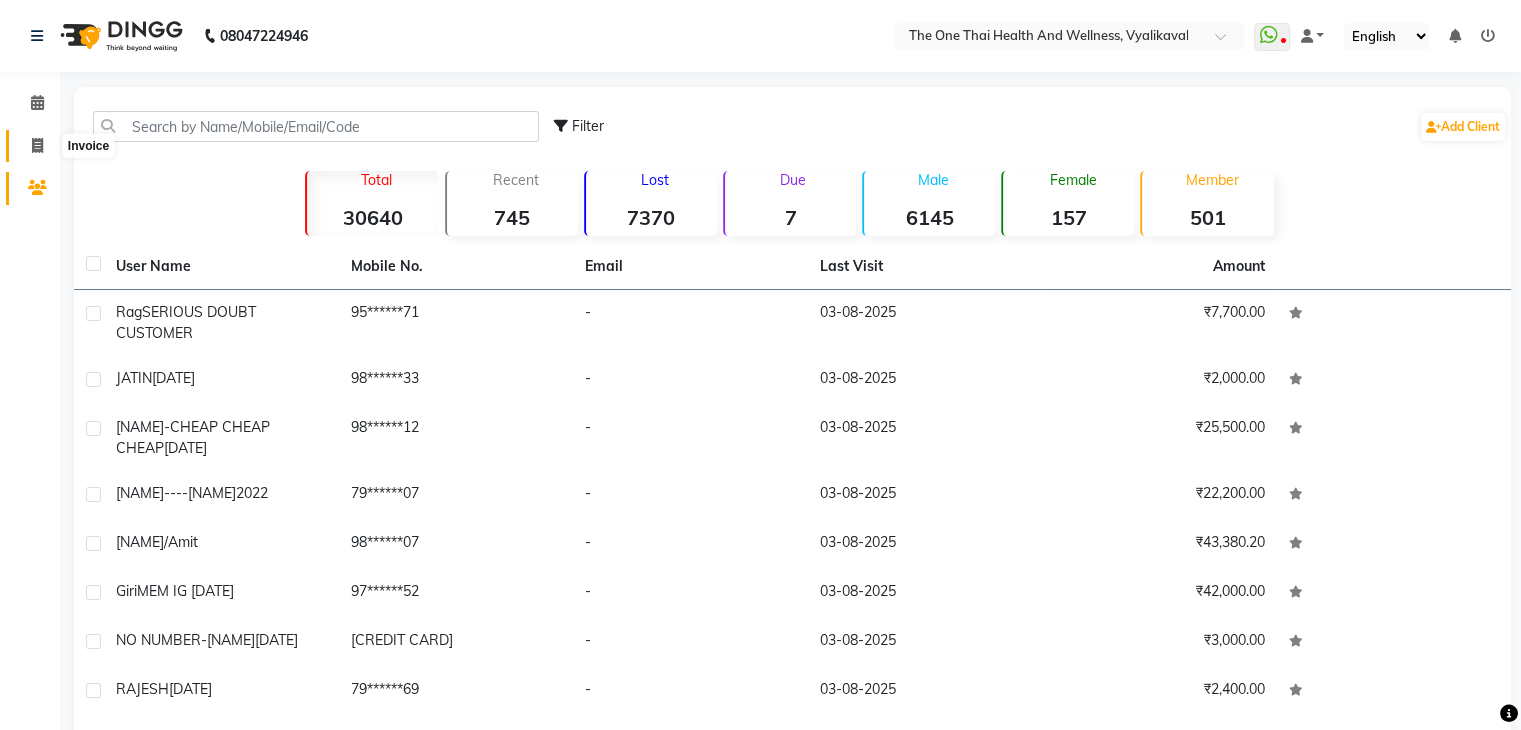 click 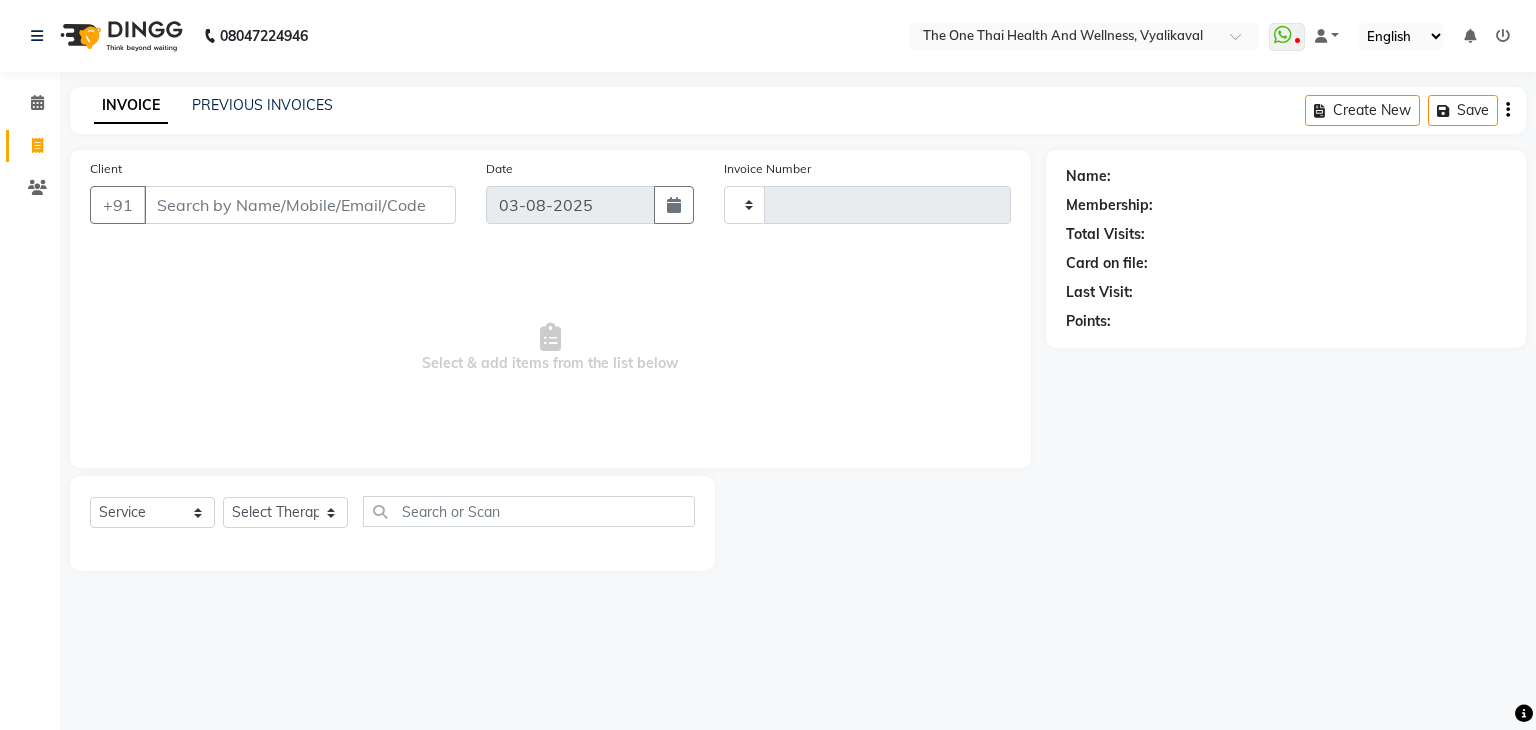 type on "1712" 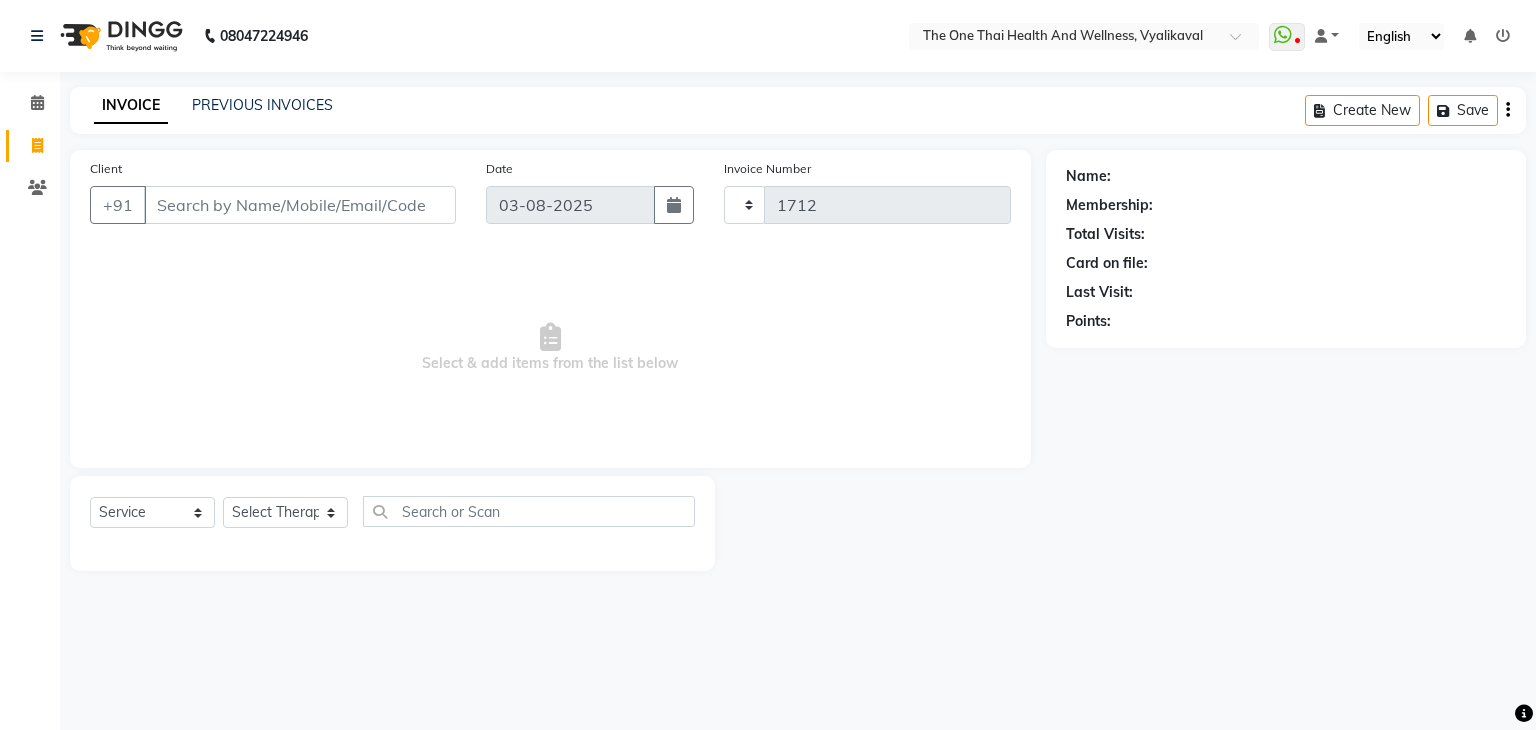 select on "5972" 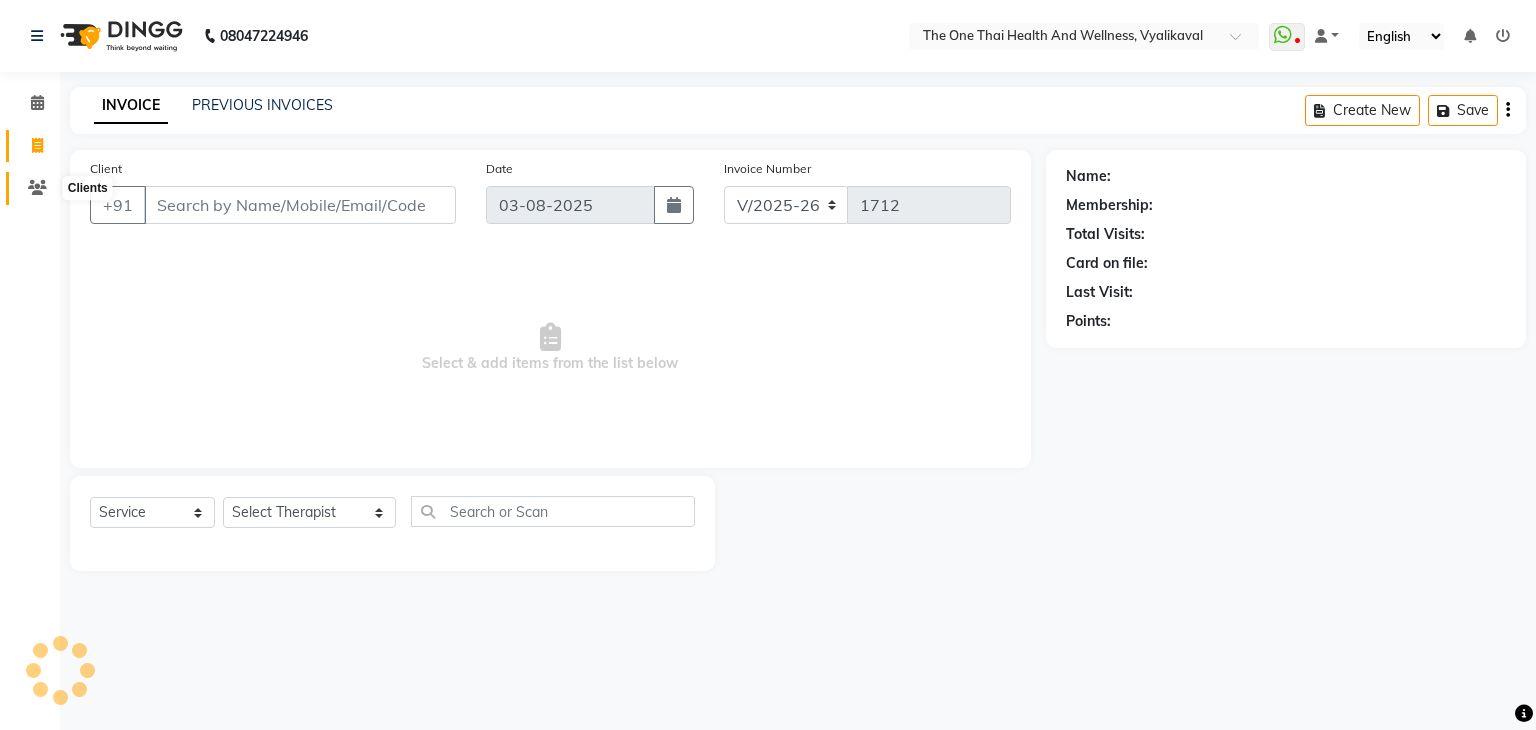 click 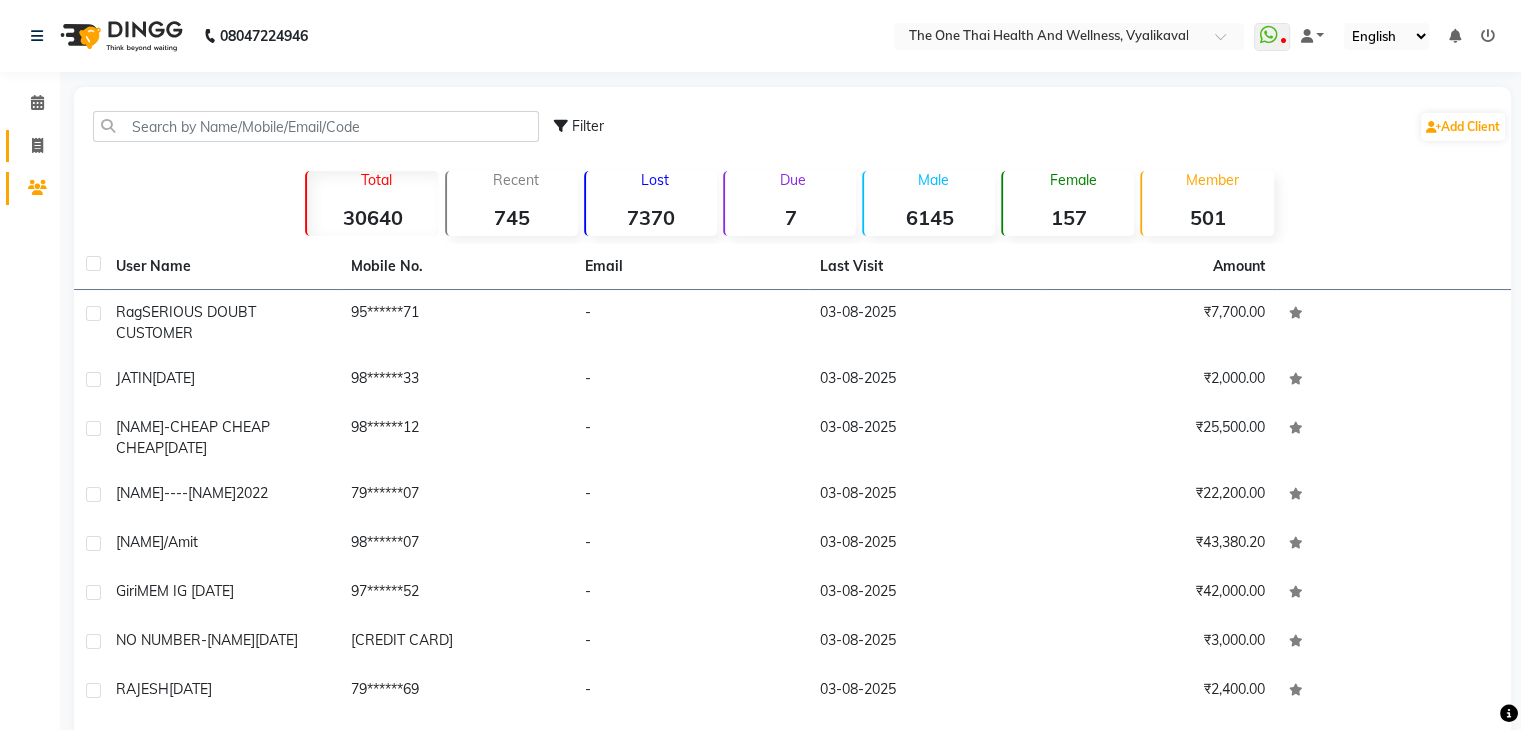 click on "Invoice" 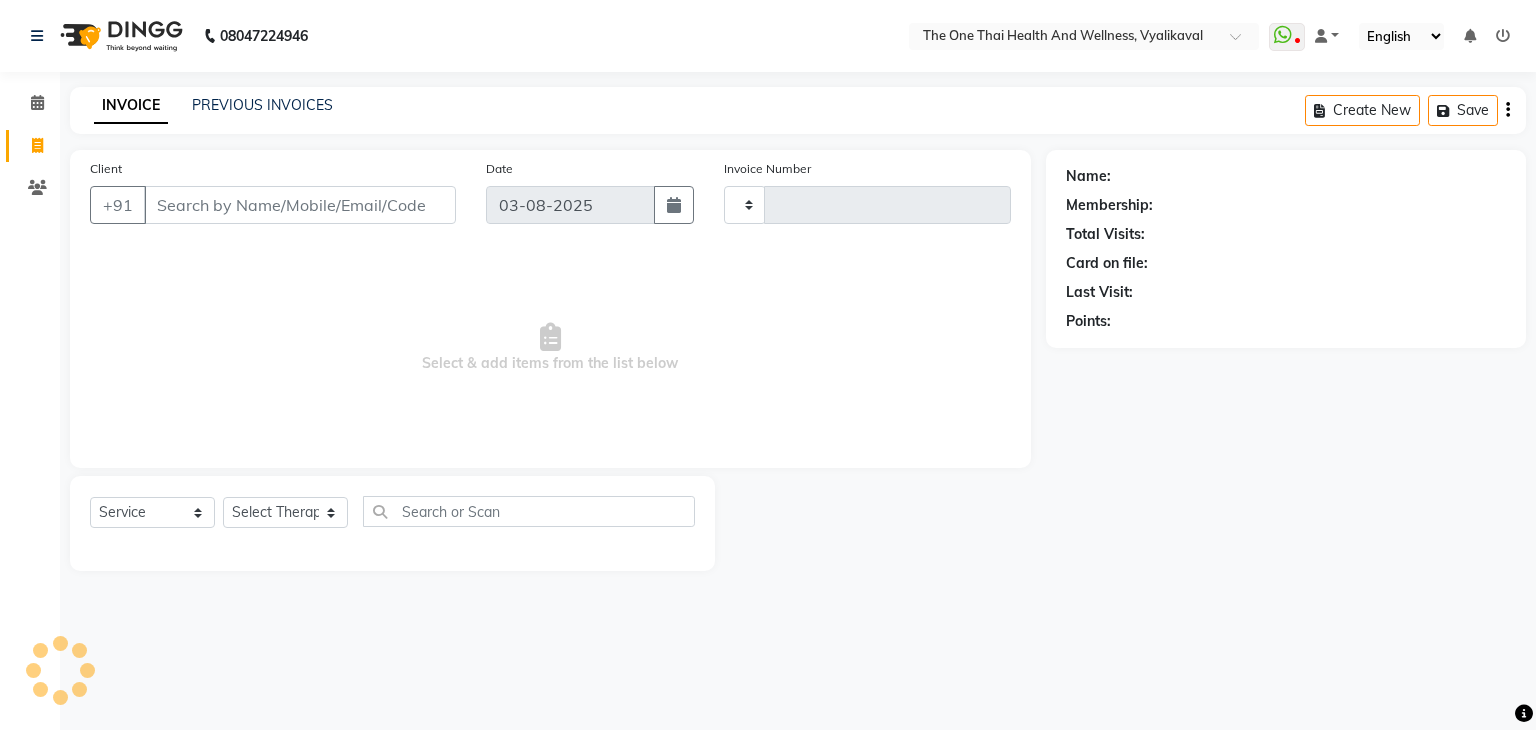 type on "1712" 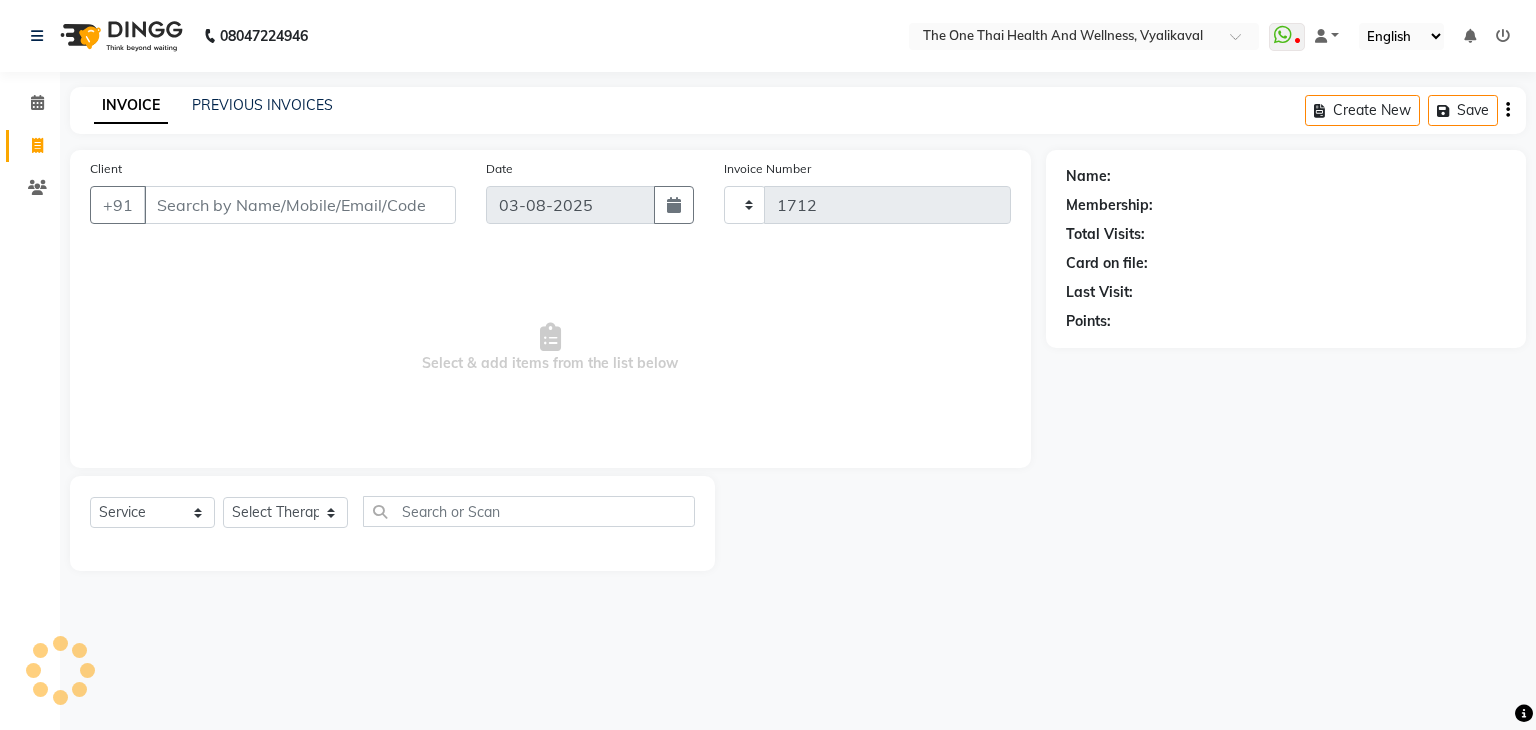 select on "5972" 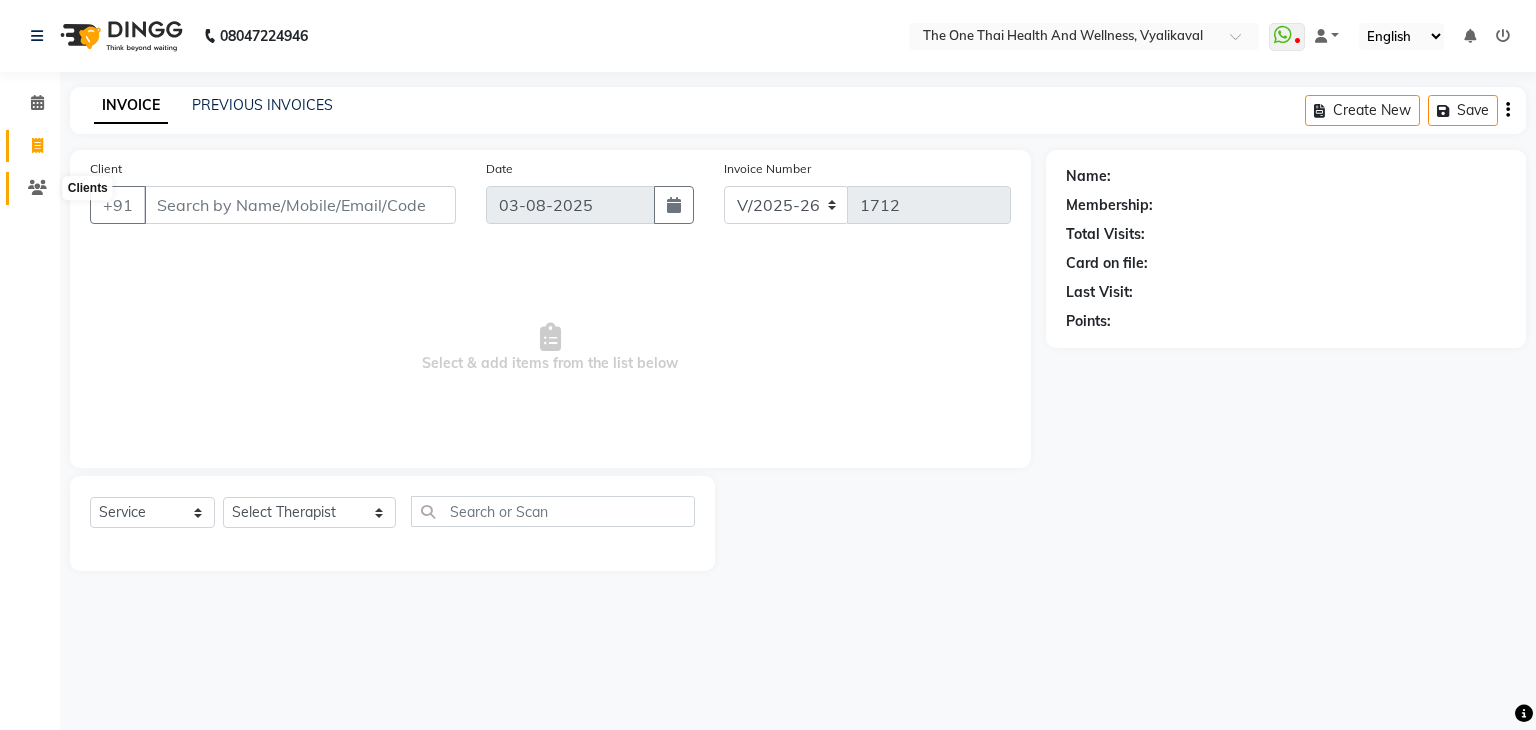click 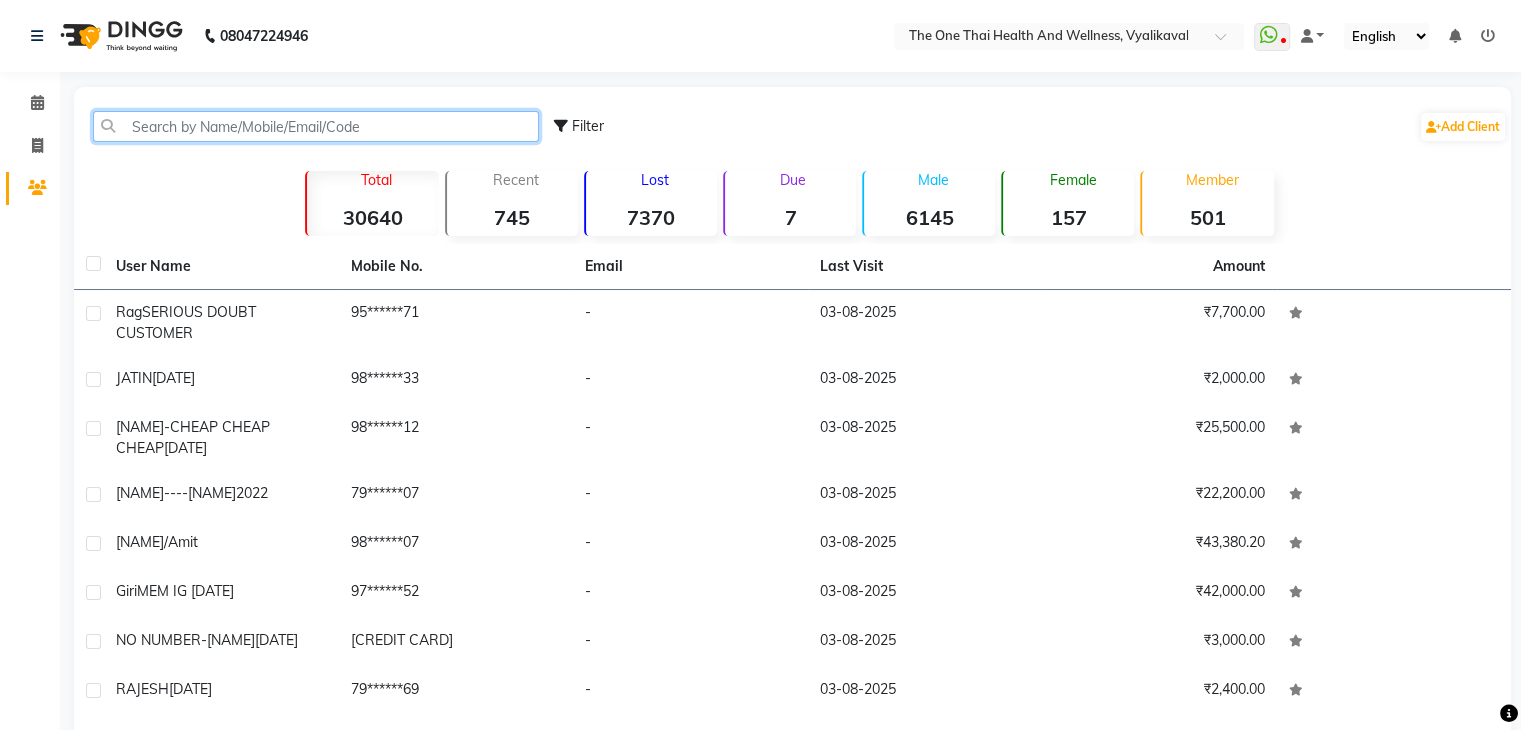 click 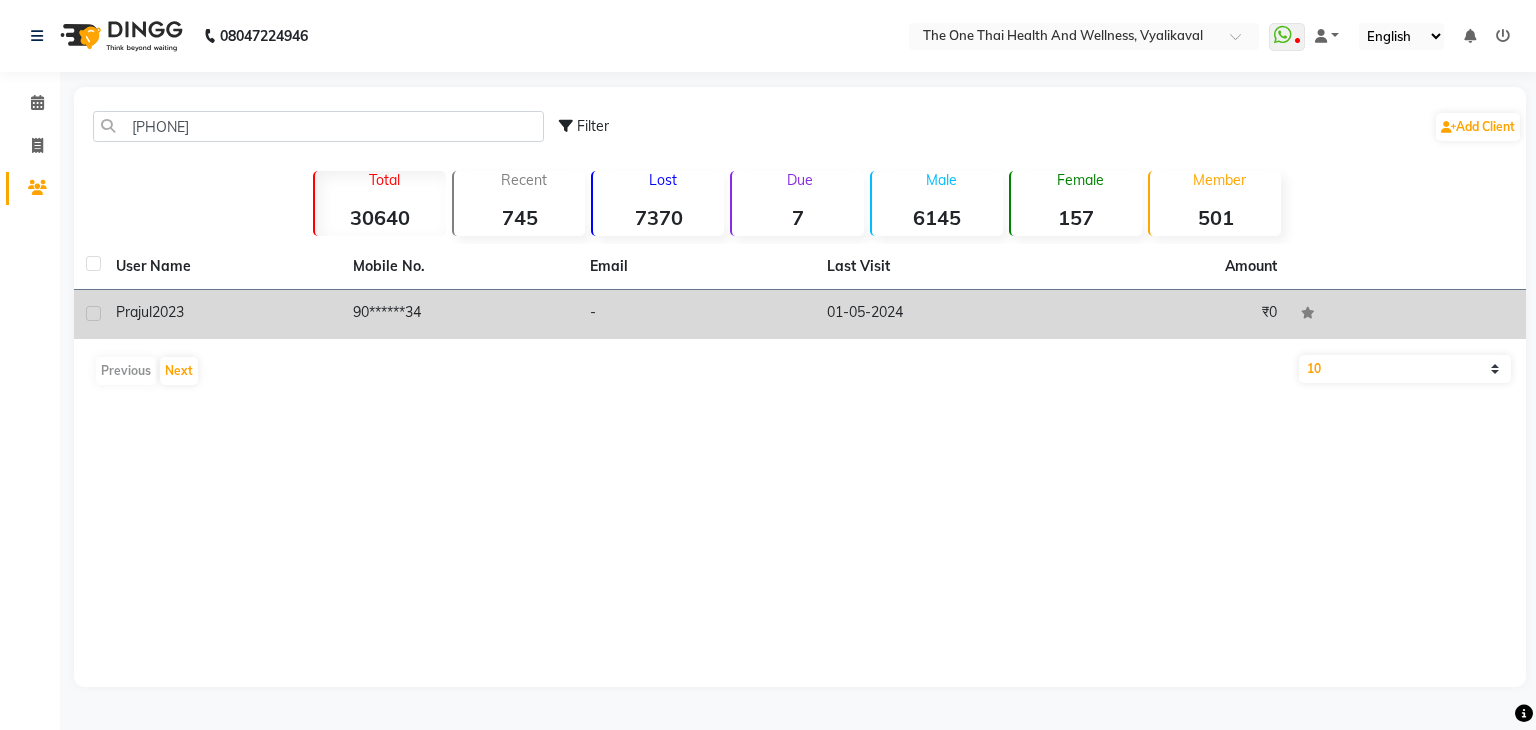 click 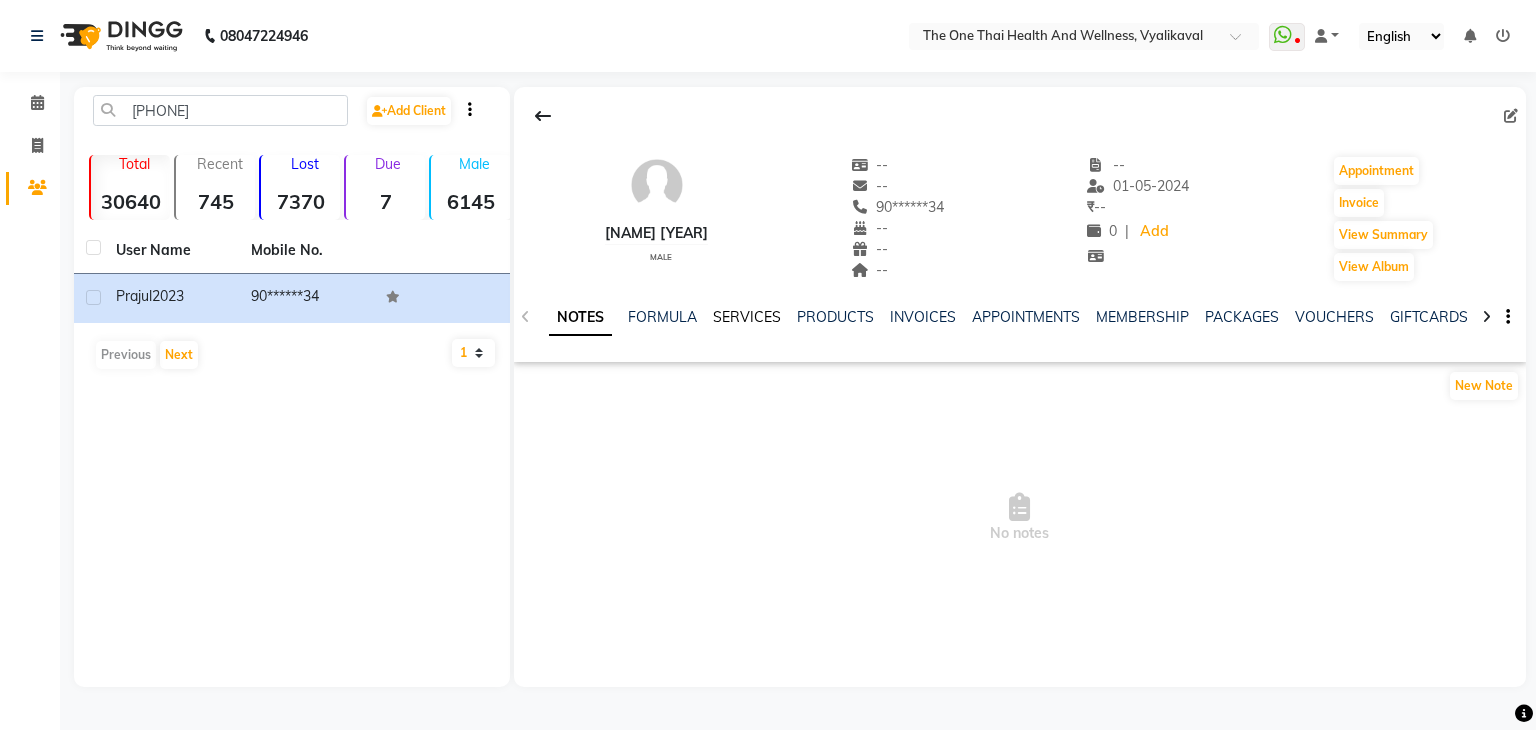 click on "SERVICES" 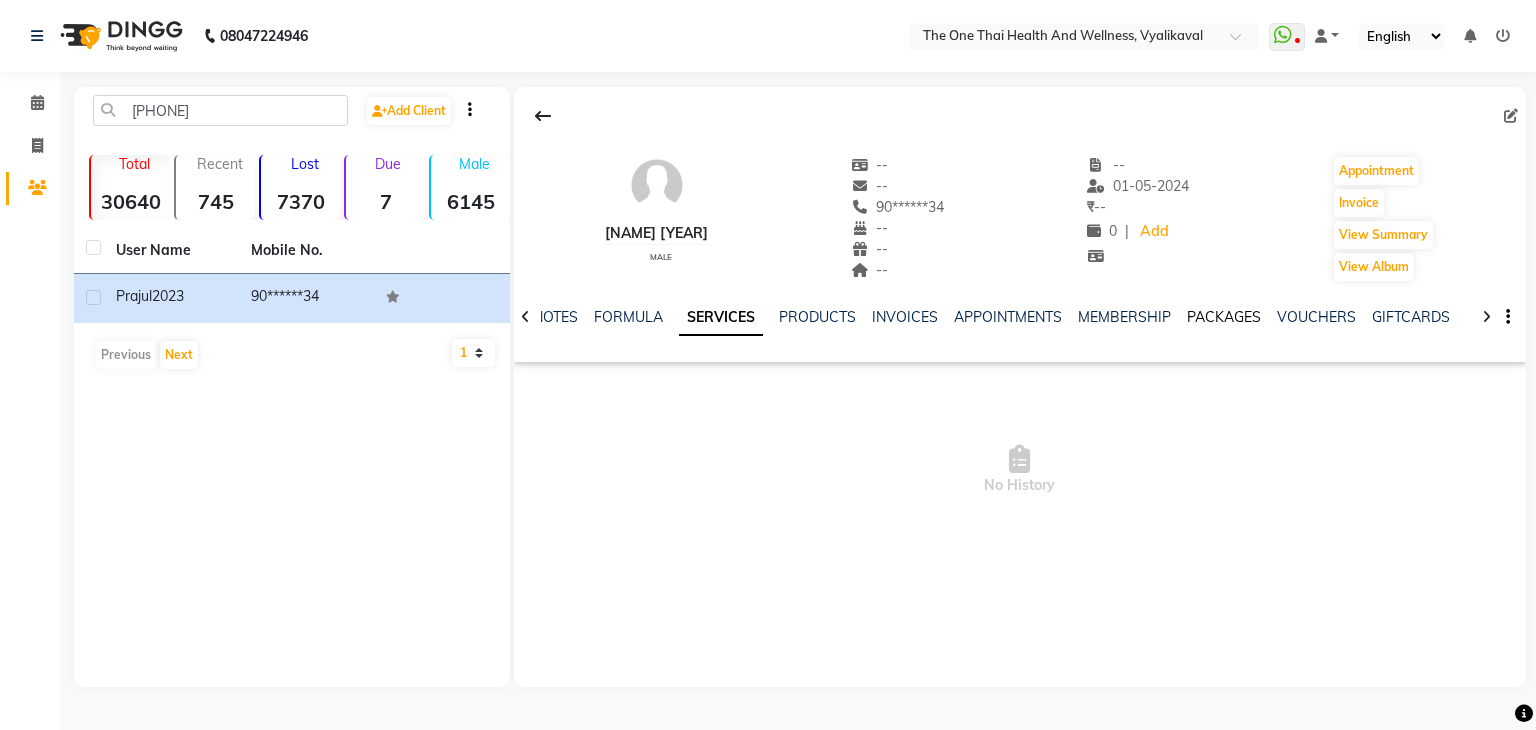click on "PACKAGES" 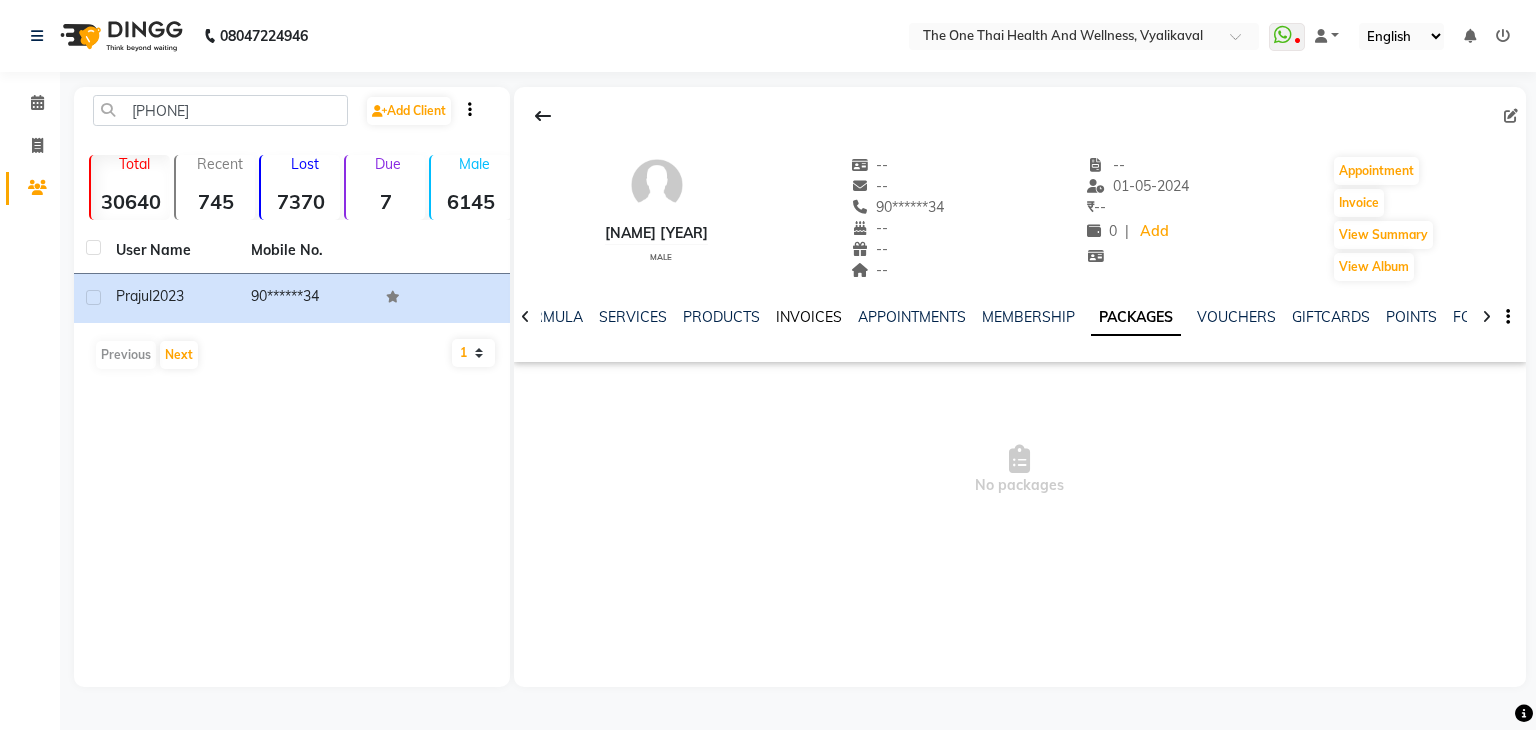 click on "INVOICES" 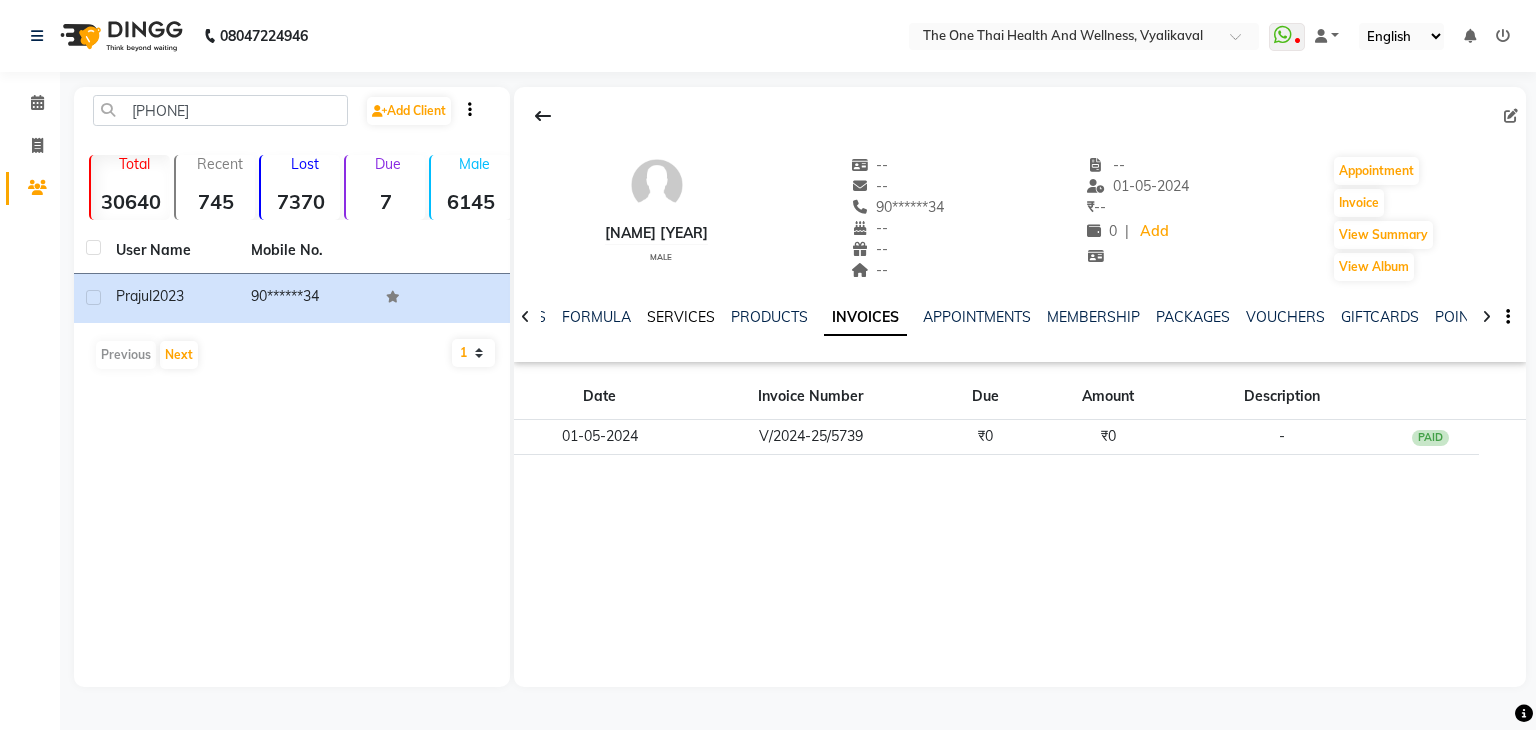 click on "SERVICES" 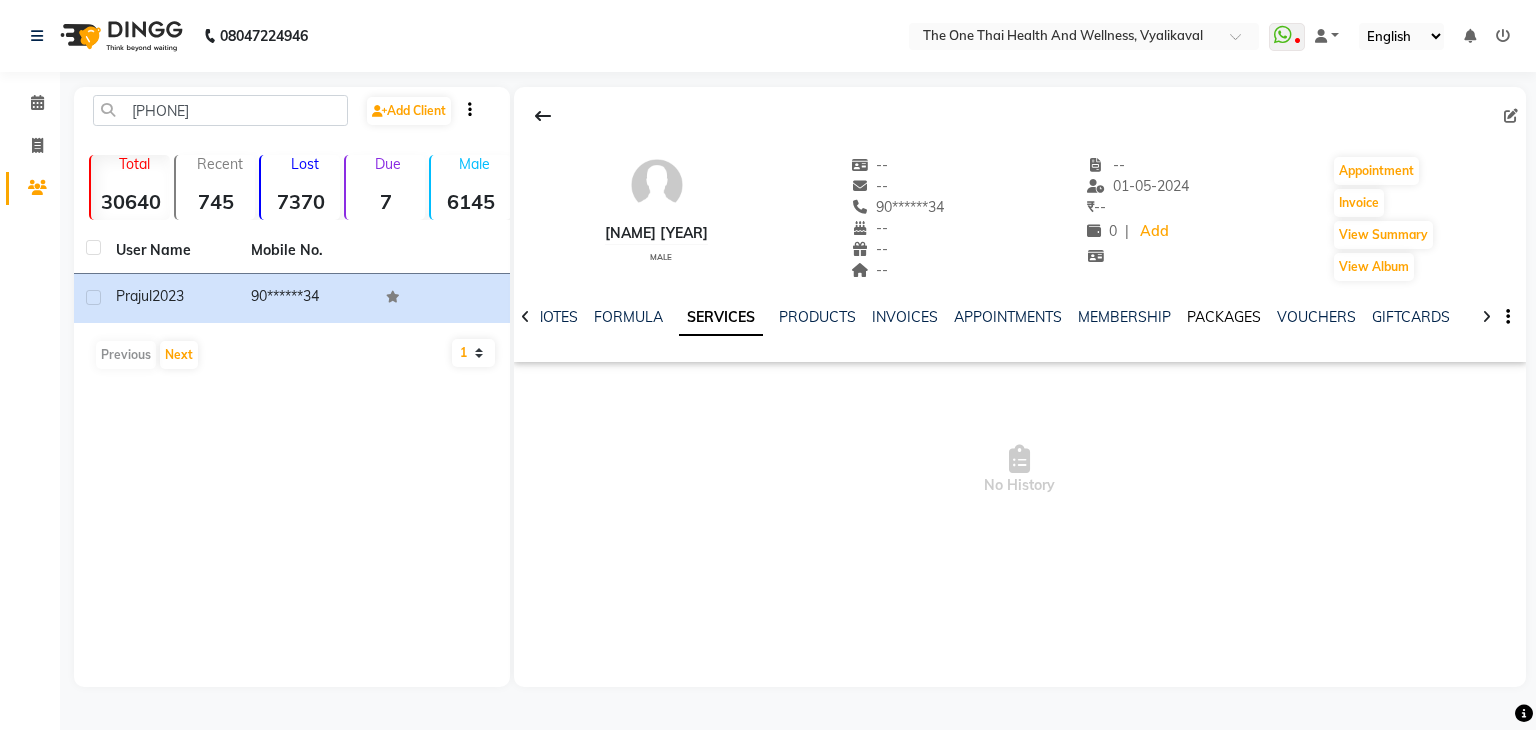 click on "PACKAGES" 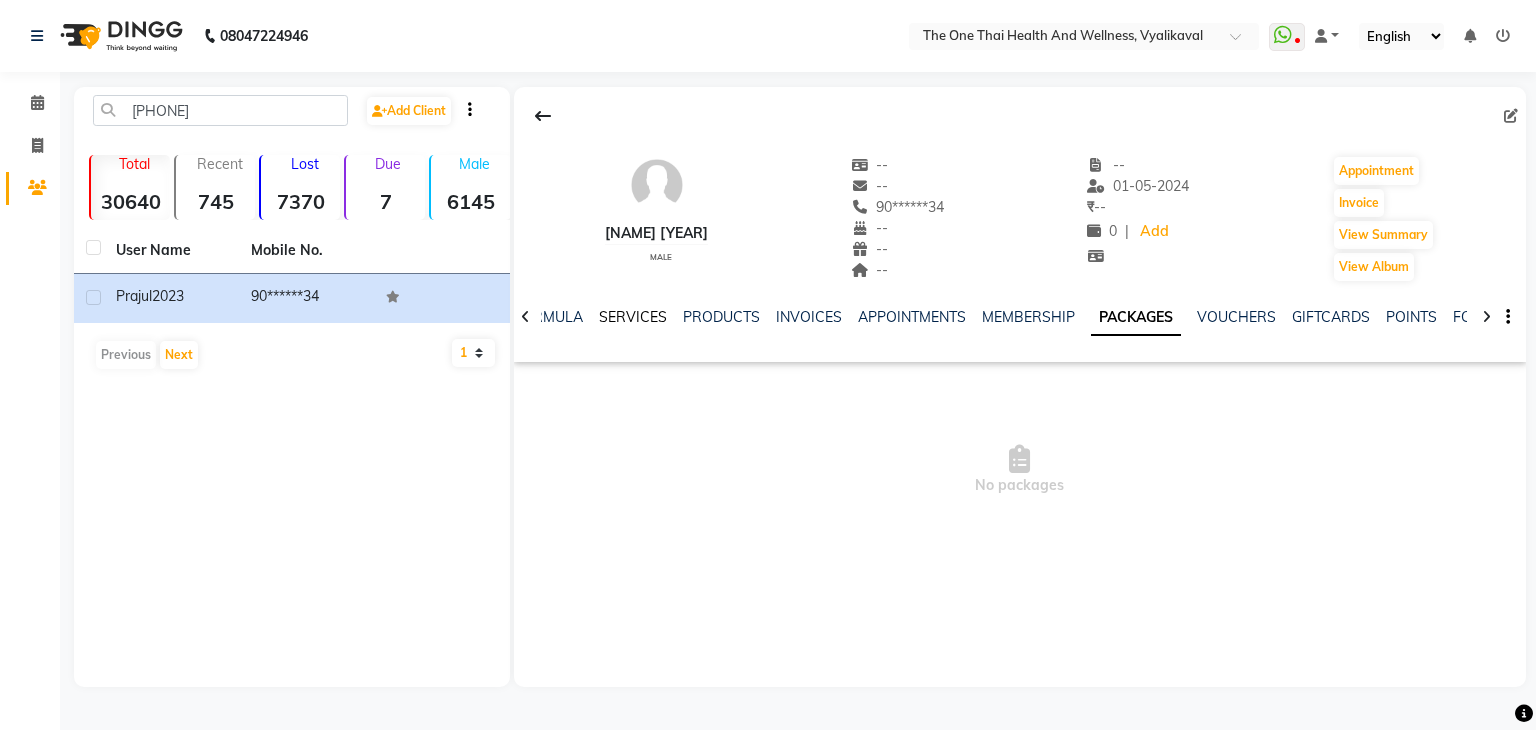click on "SERVICES" 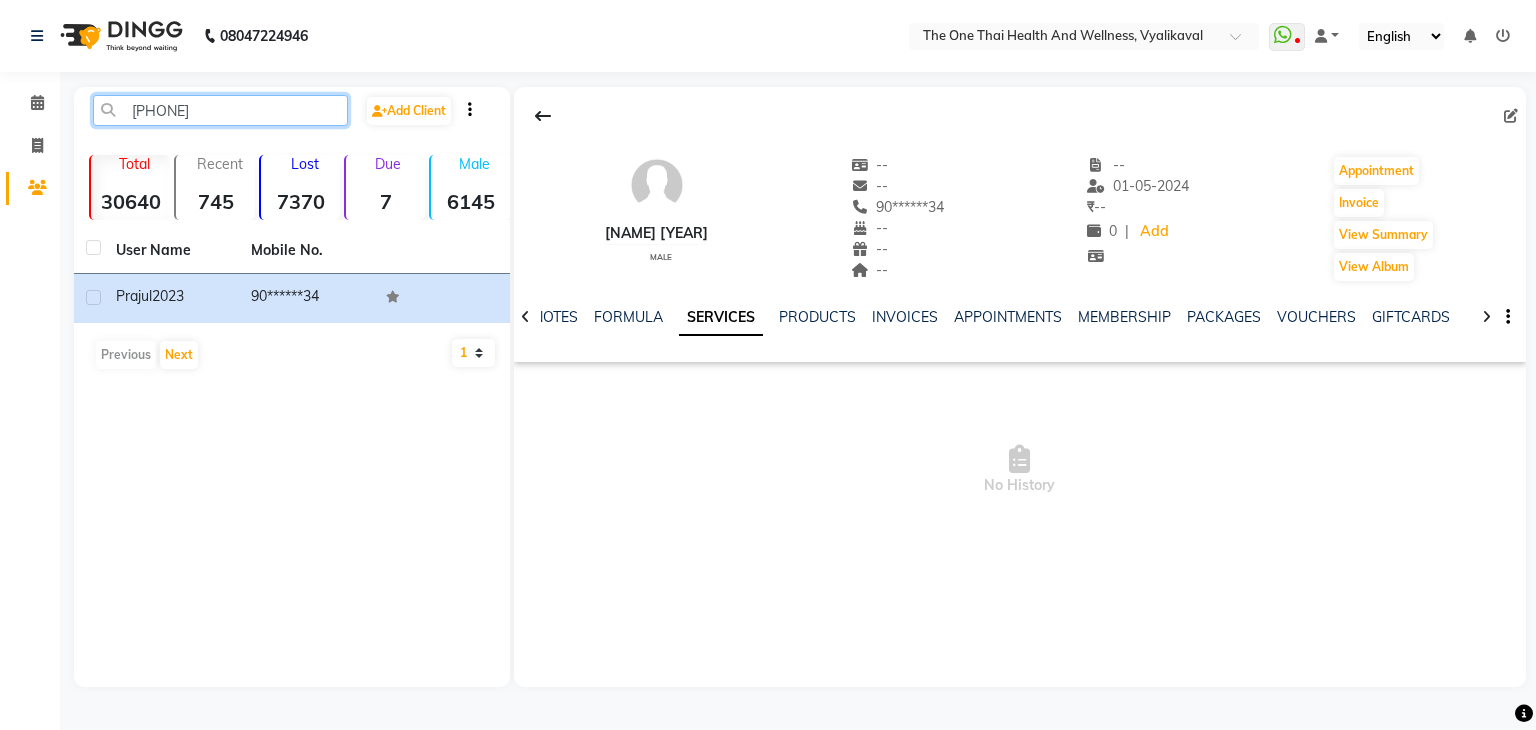 click on "[PHONE]" 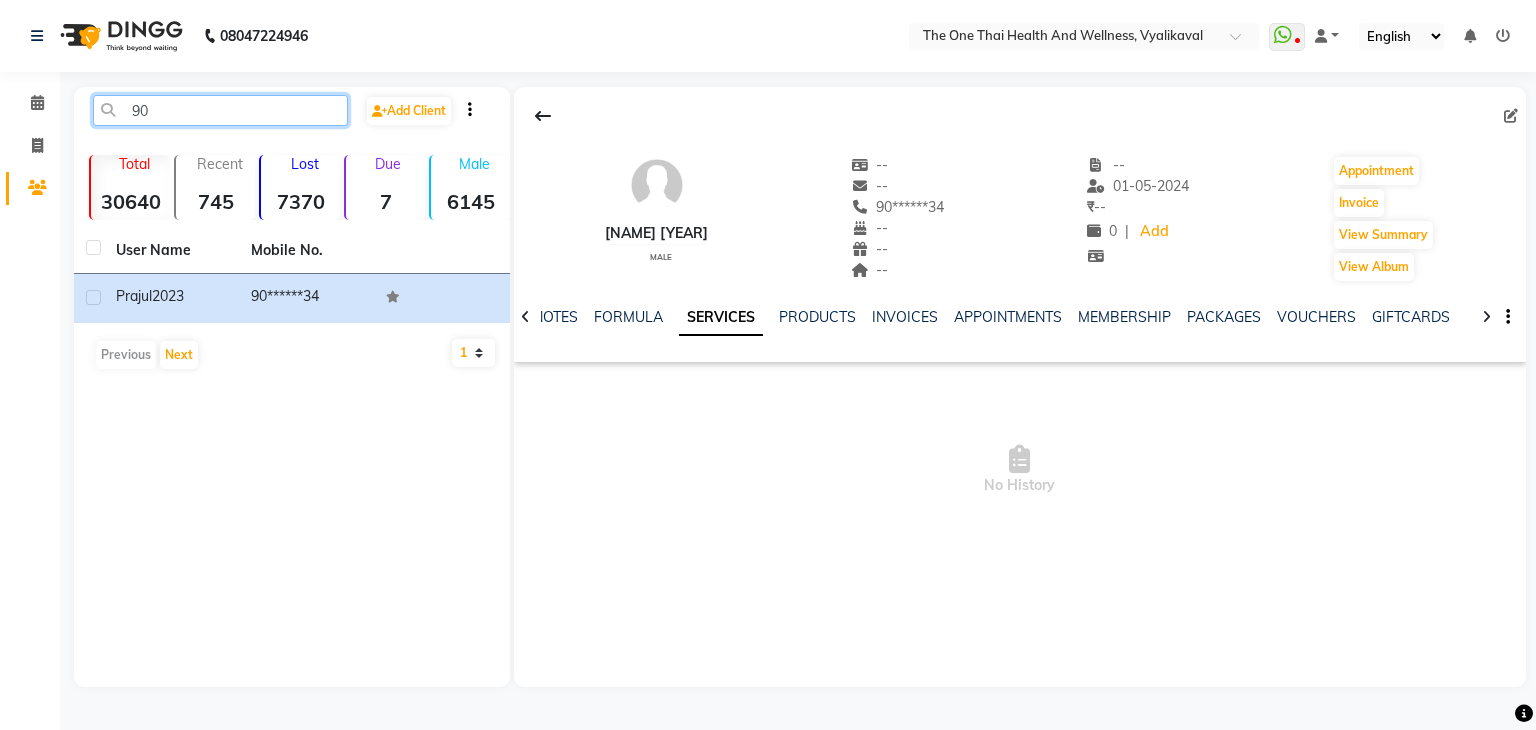 type on "9" 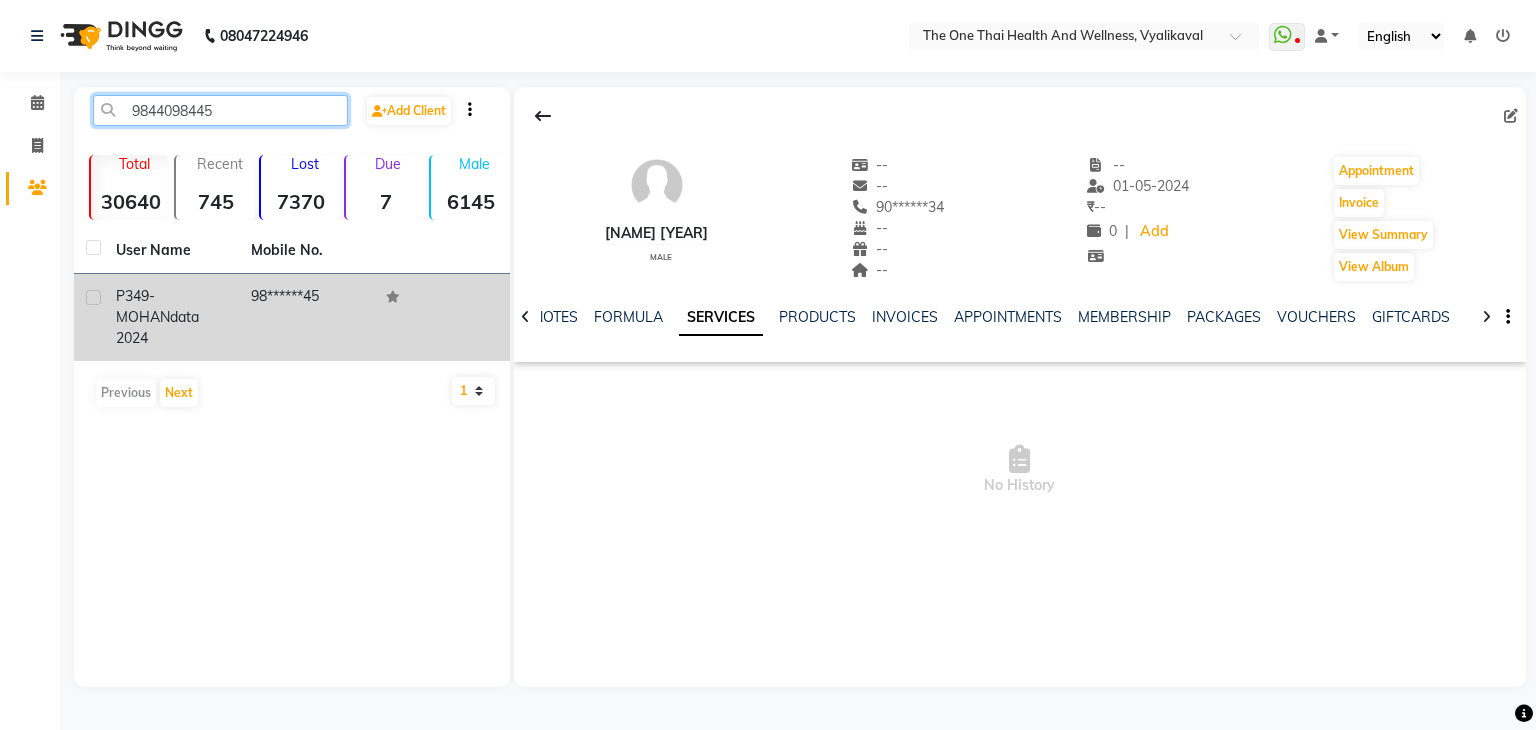 type on "9844098445" 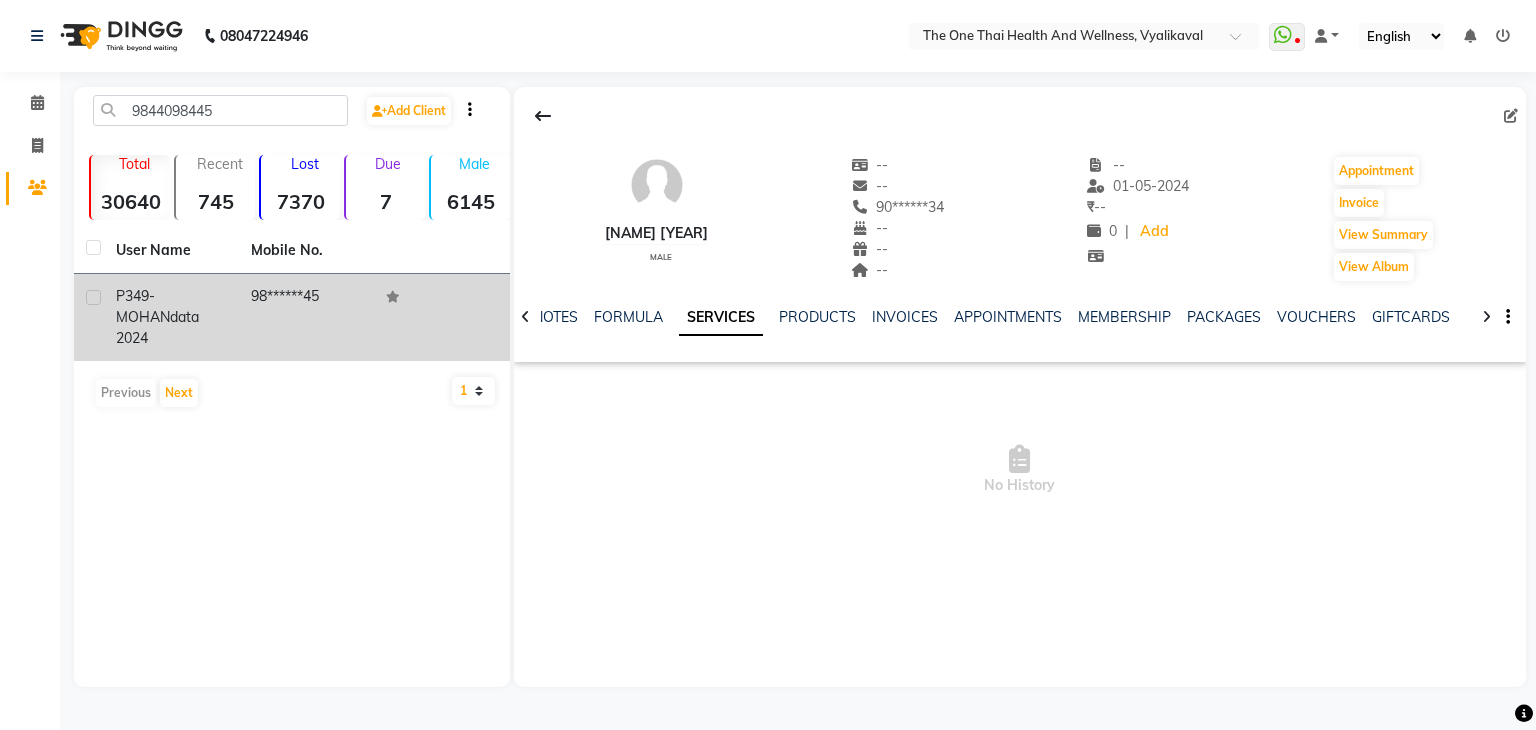 click 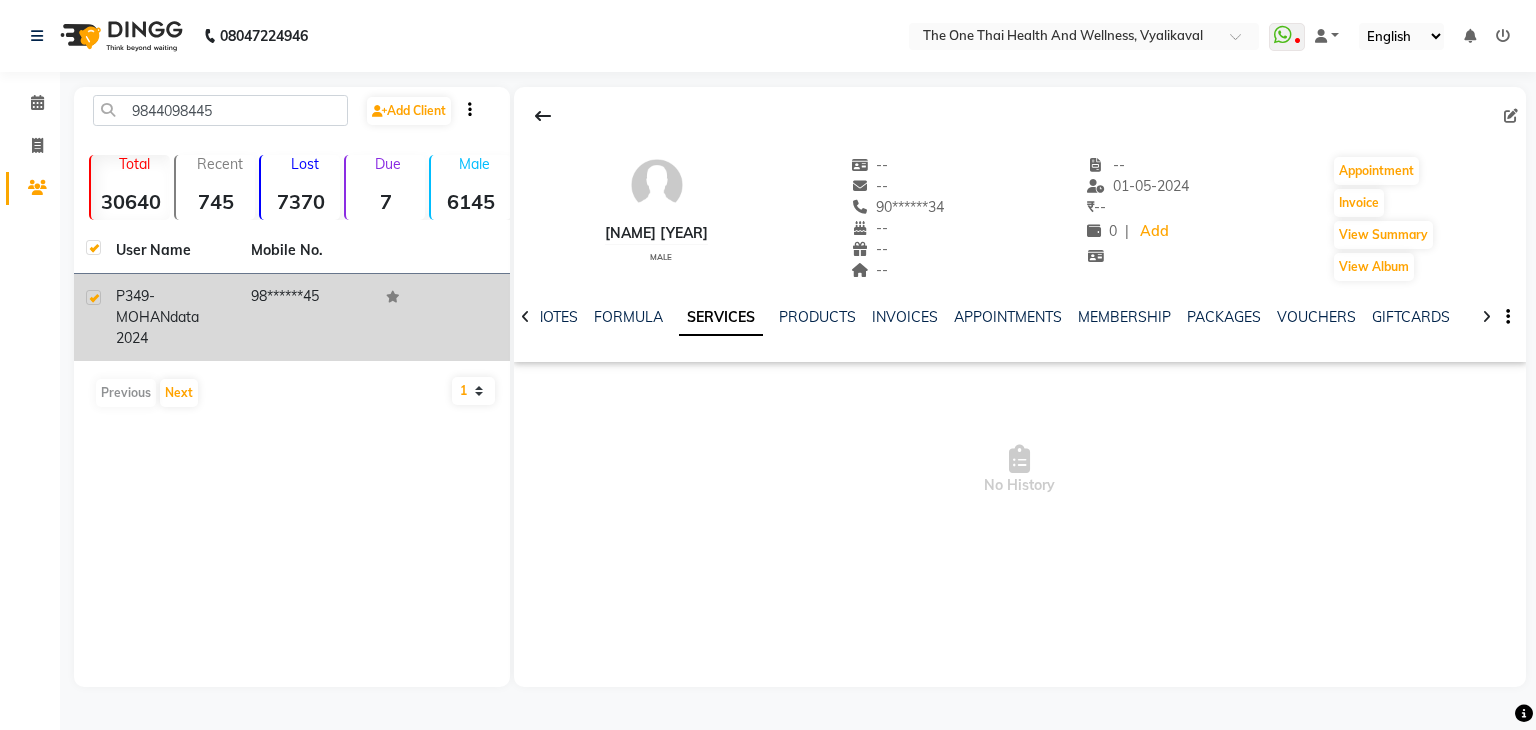 checkbox on "true" 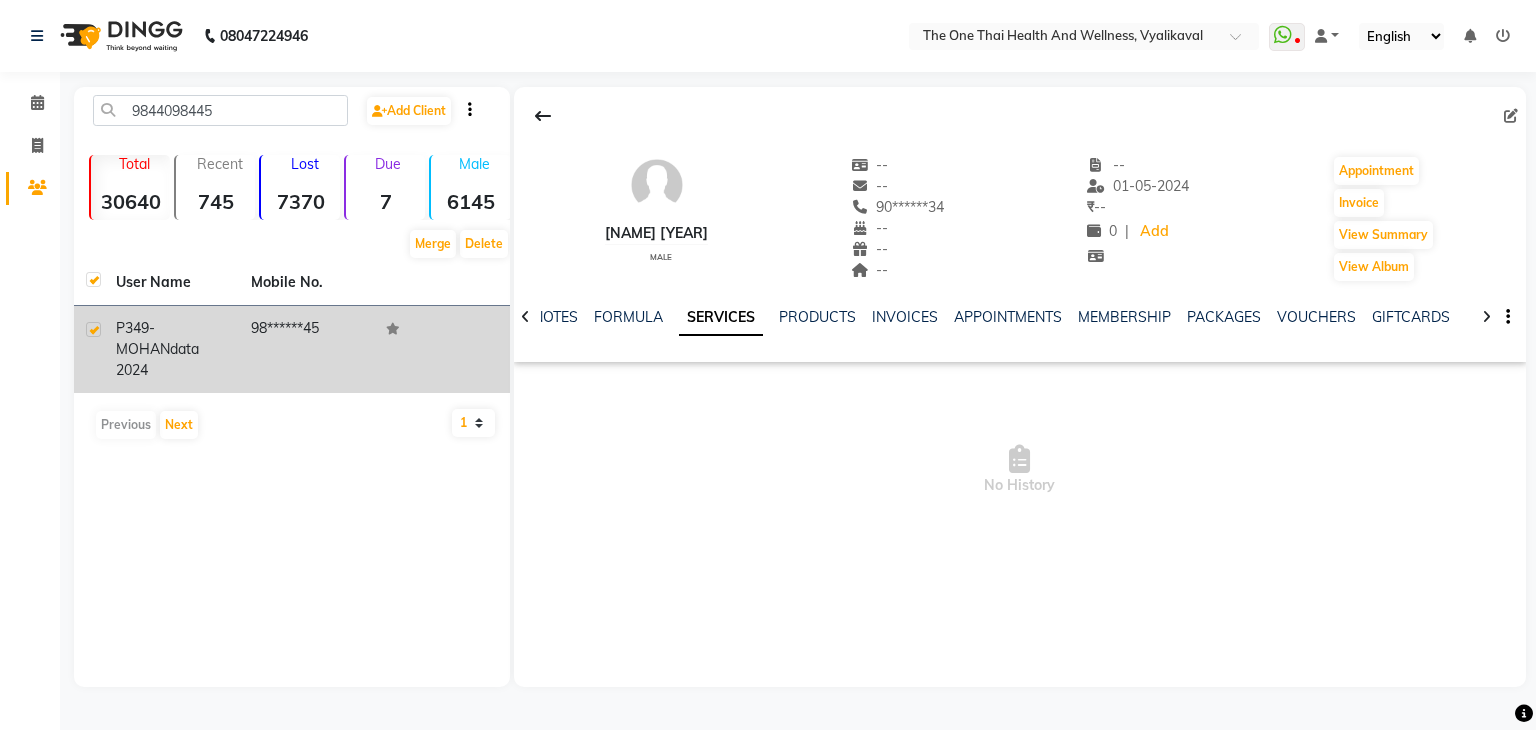 click on "data 2024" 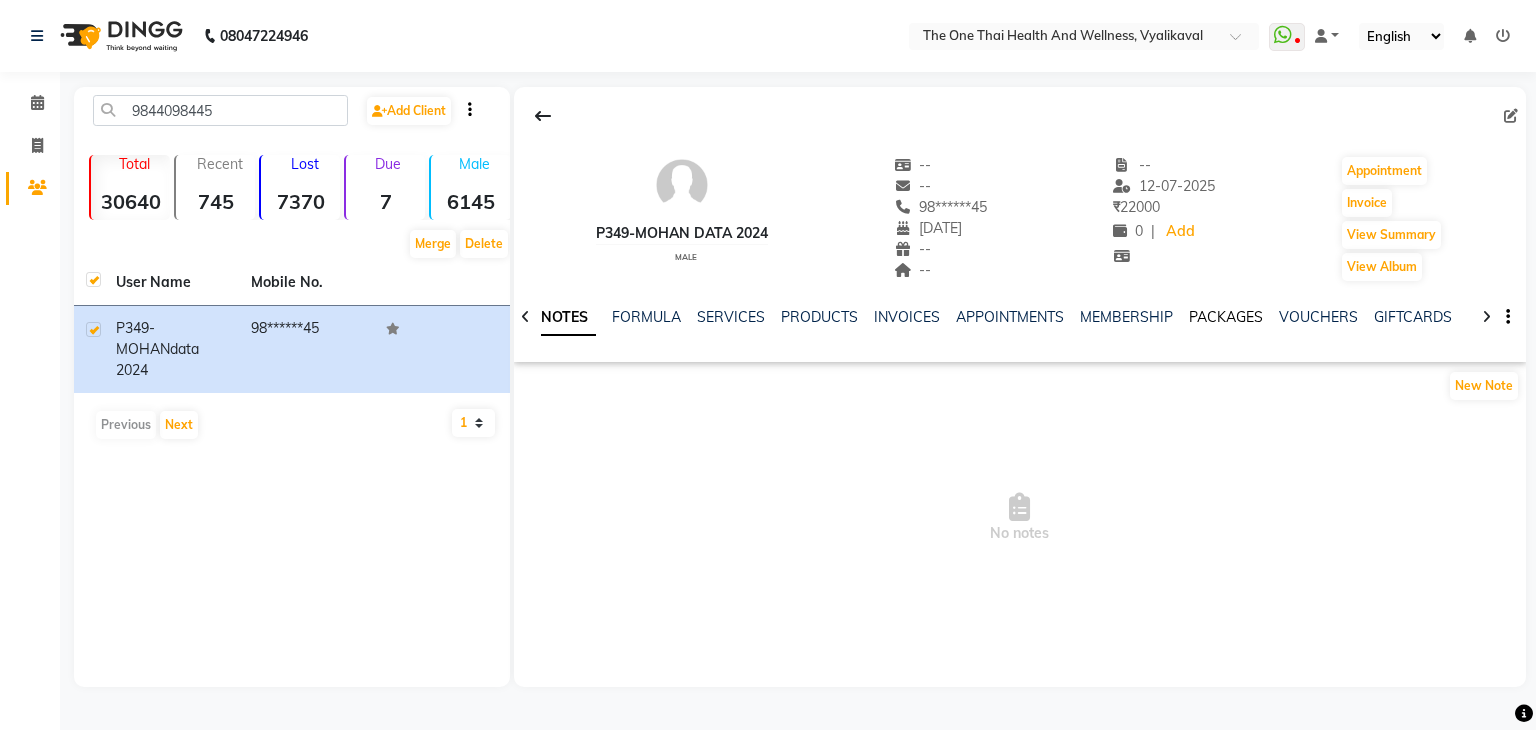 click on "PACKAGES" 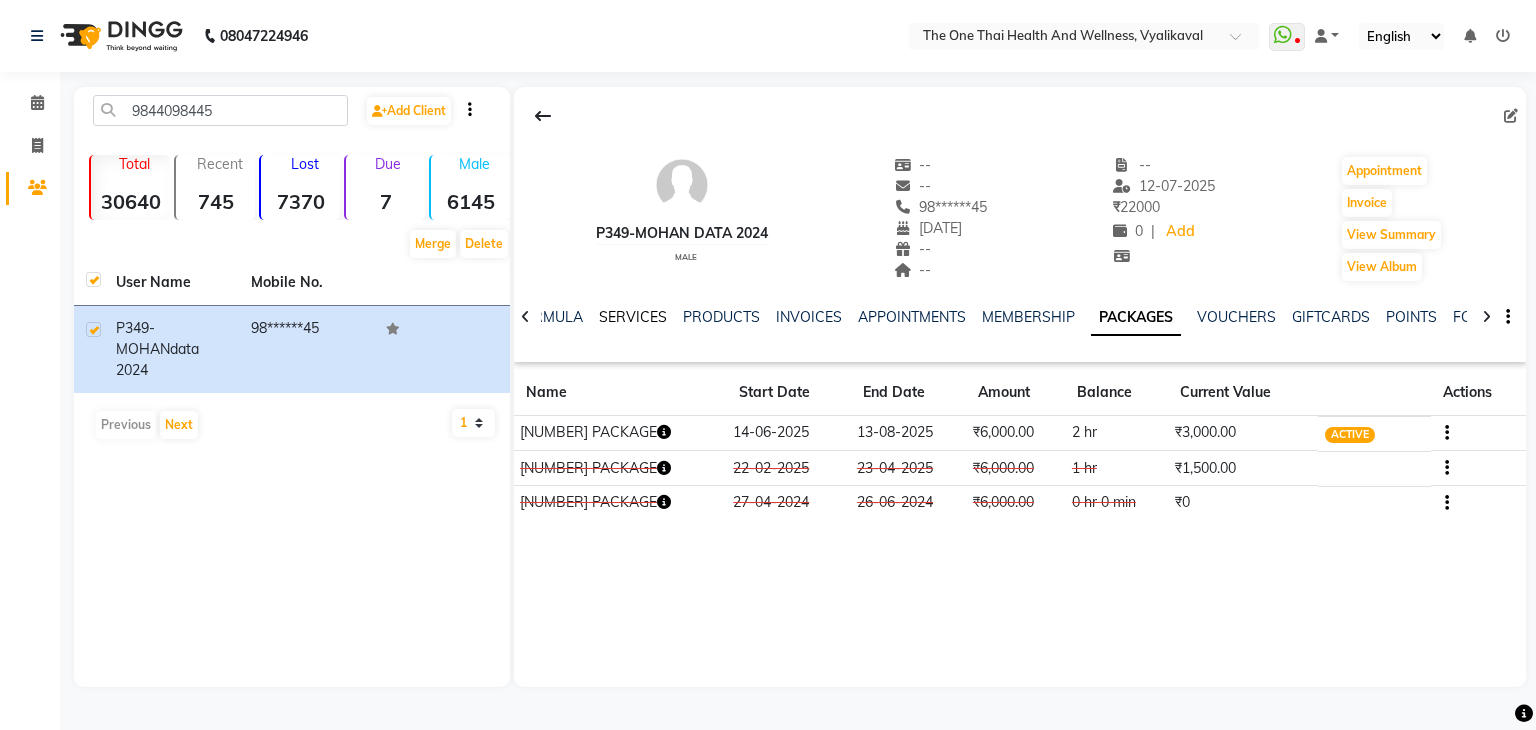 click on "SERVICES" 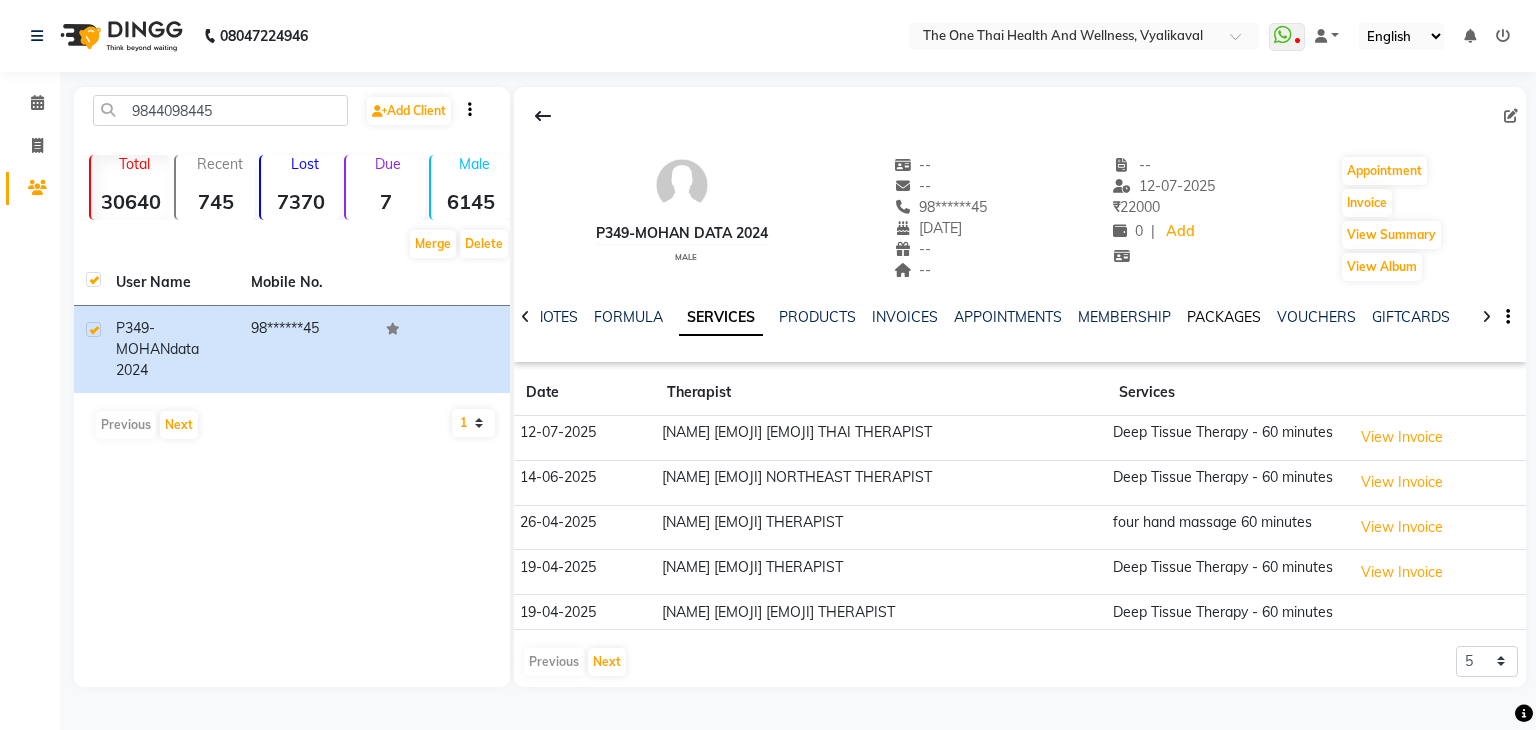click on "PACKAGES" 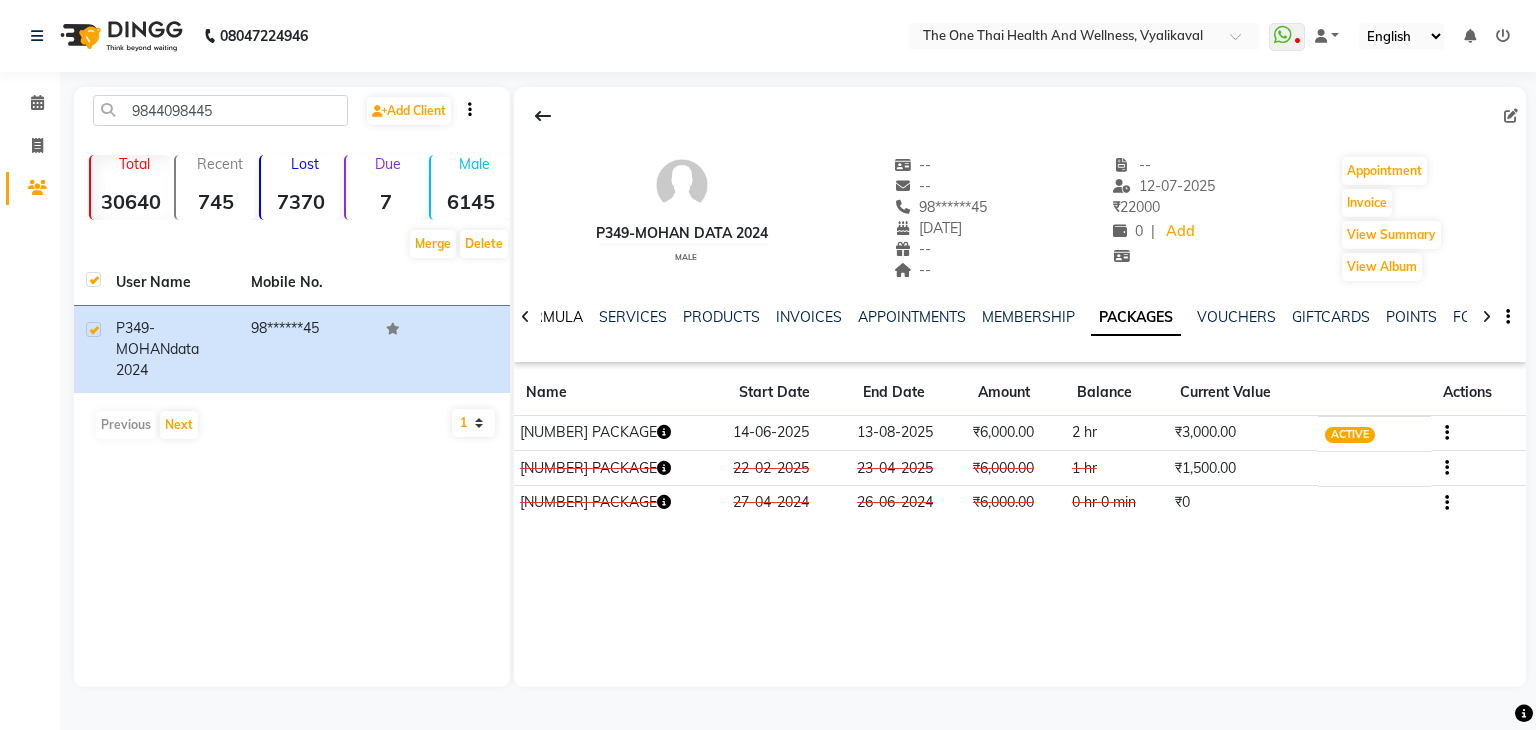 click on "FORMULA" 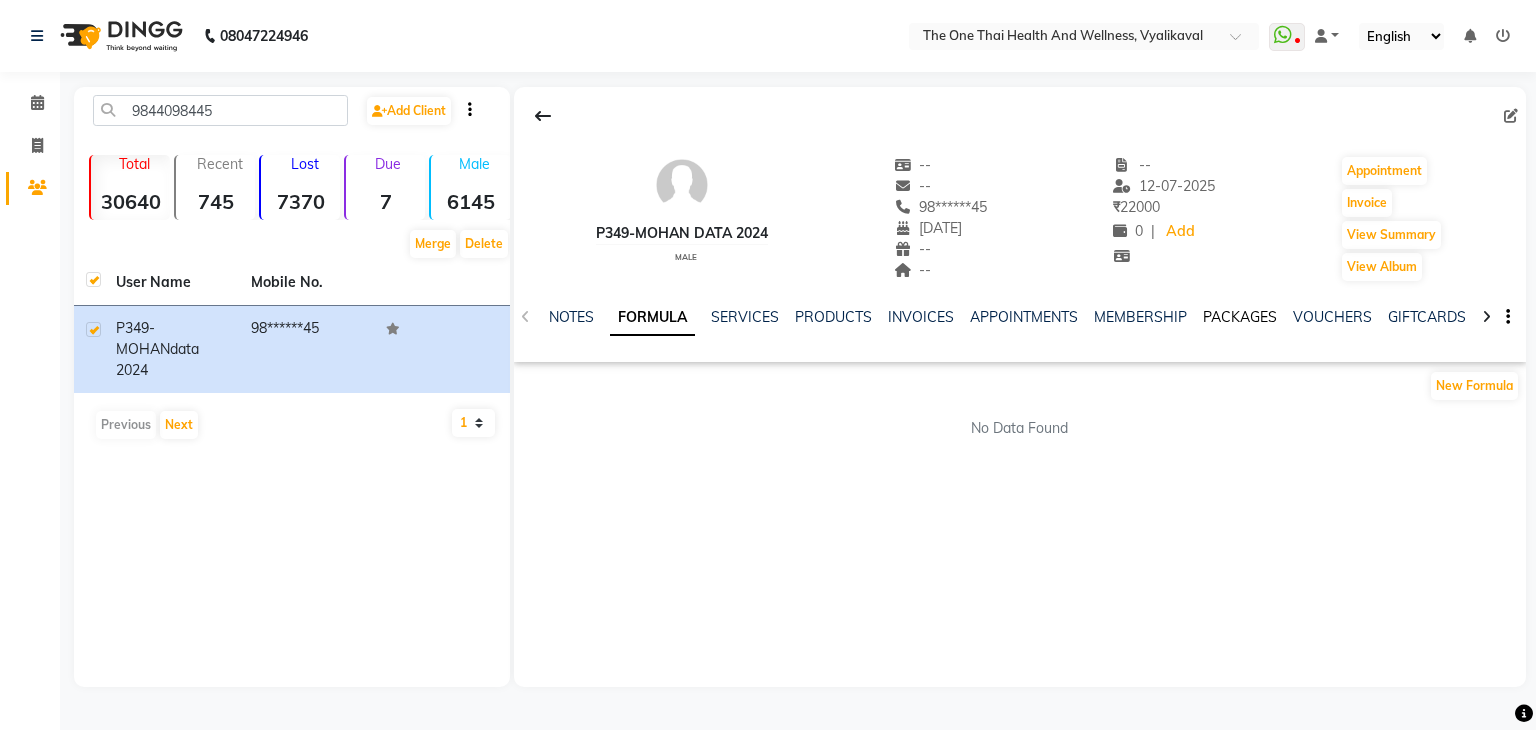 click on "PACKAGES" 